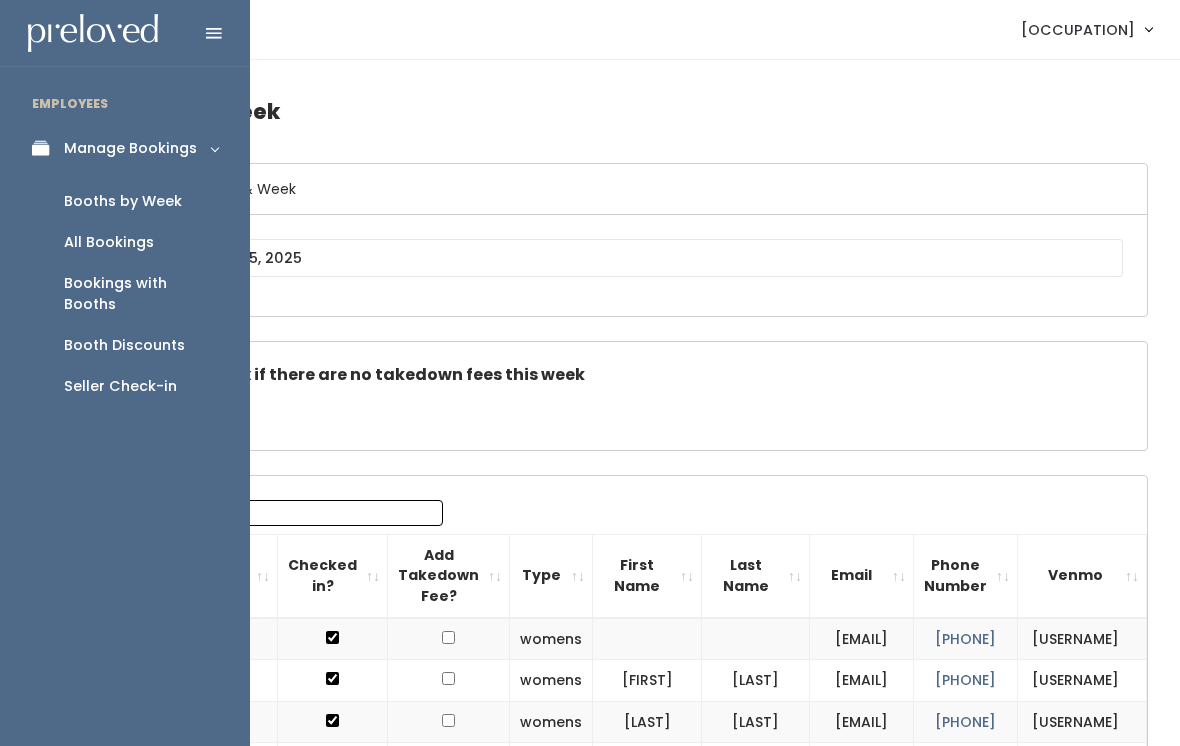 scroll, scrollTop: 0, scrollLeft: 0, axis: both 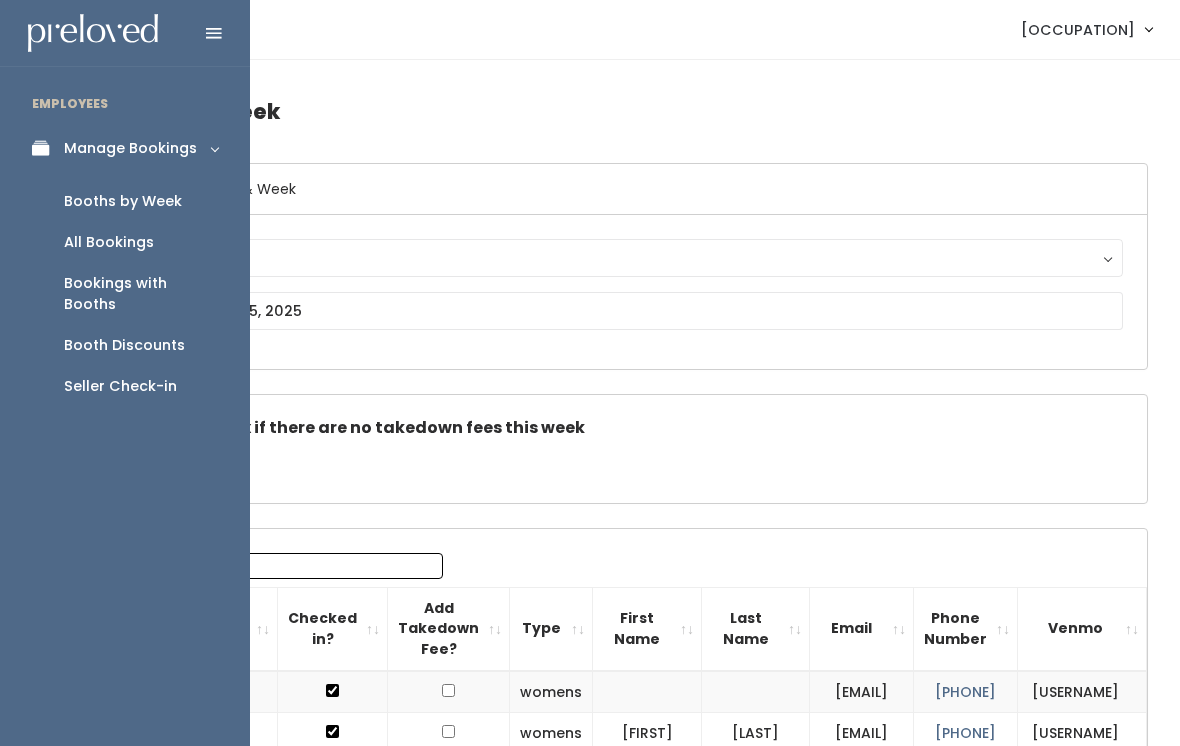 click on "Booths by Week" at bounding box center [123, 201] 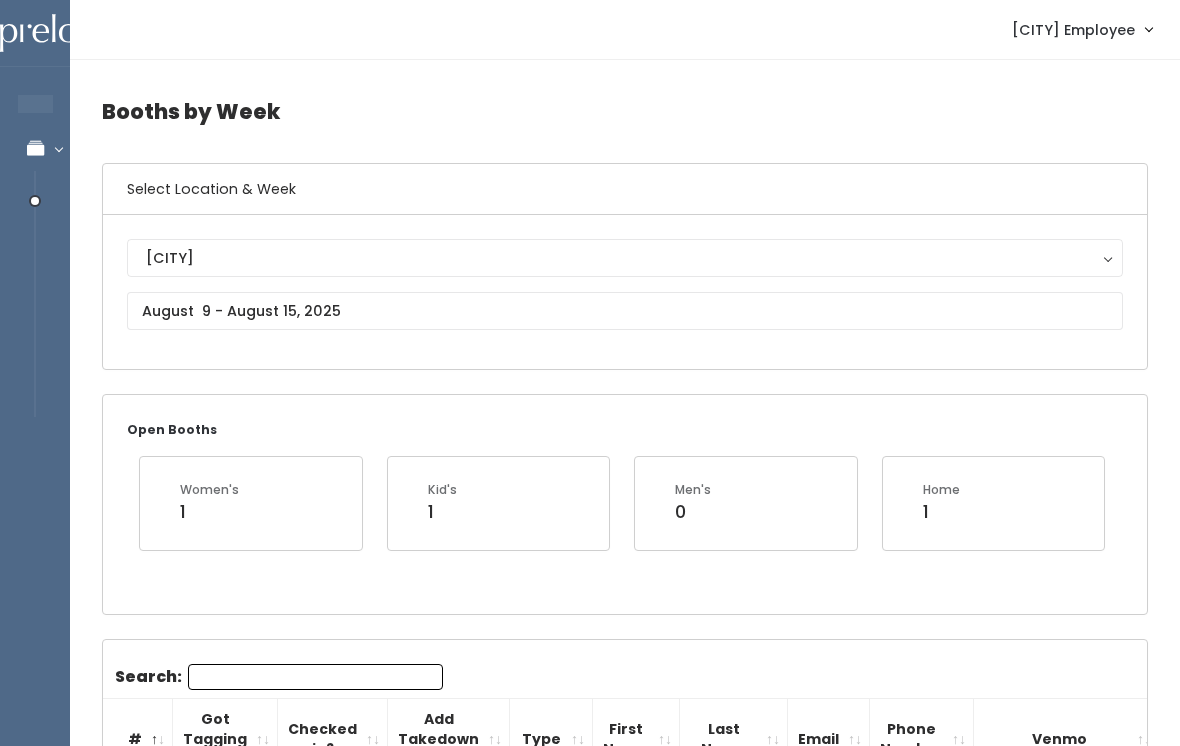 scroll, scrollTop: 0, scrollLeft: 0, axis: both 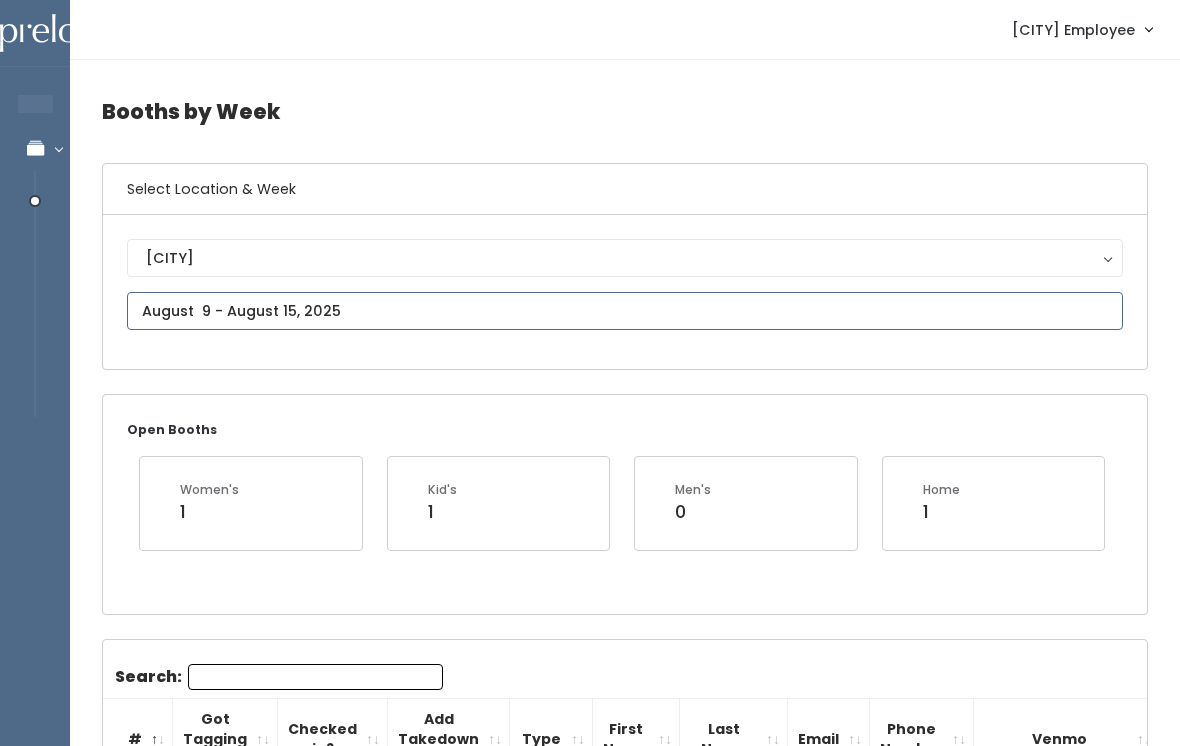 click on "EMPLOYEES
Manage Bookings
Booths by Week
All Bookings
Bookings with Booths
Booth Discounts
Seller Check-in
[CITY] Employee
Admin Home
My bookings
Logout" at bounding box center [590, 1713] 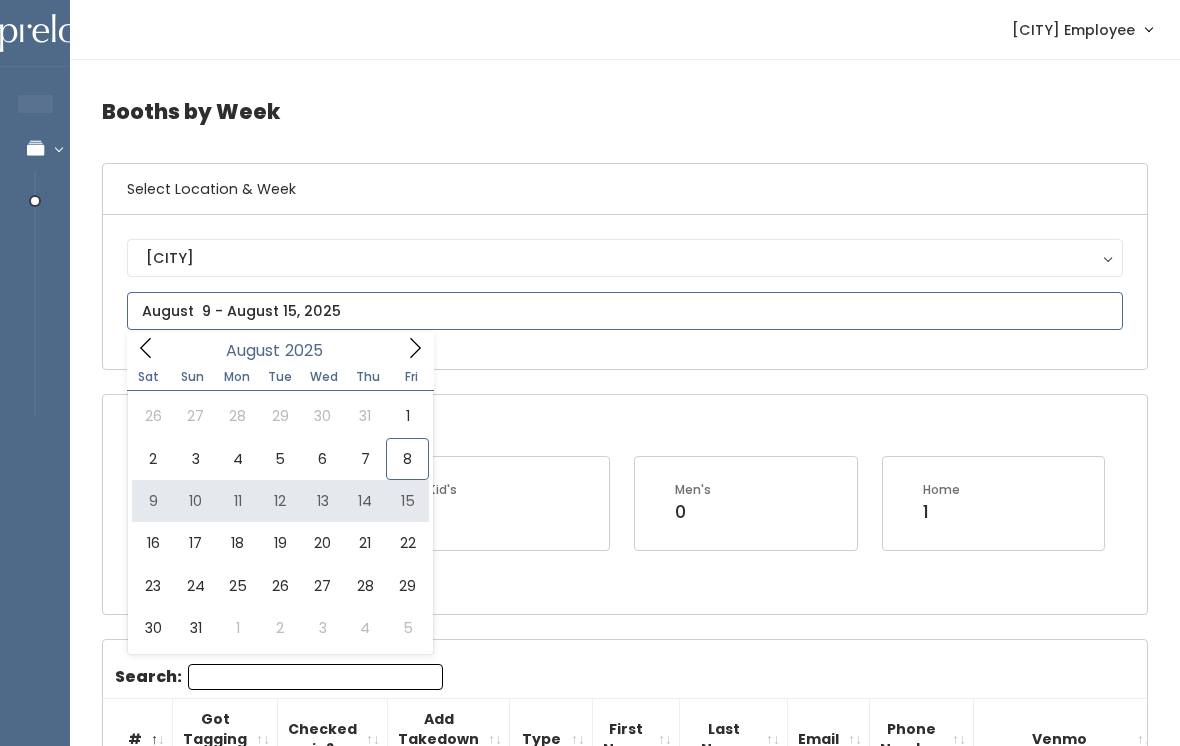 type on "August 9 to August 15" 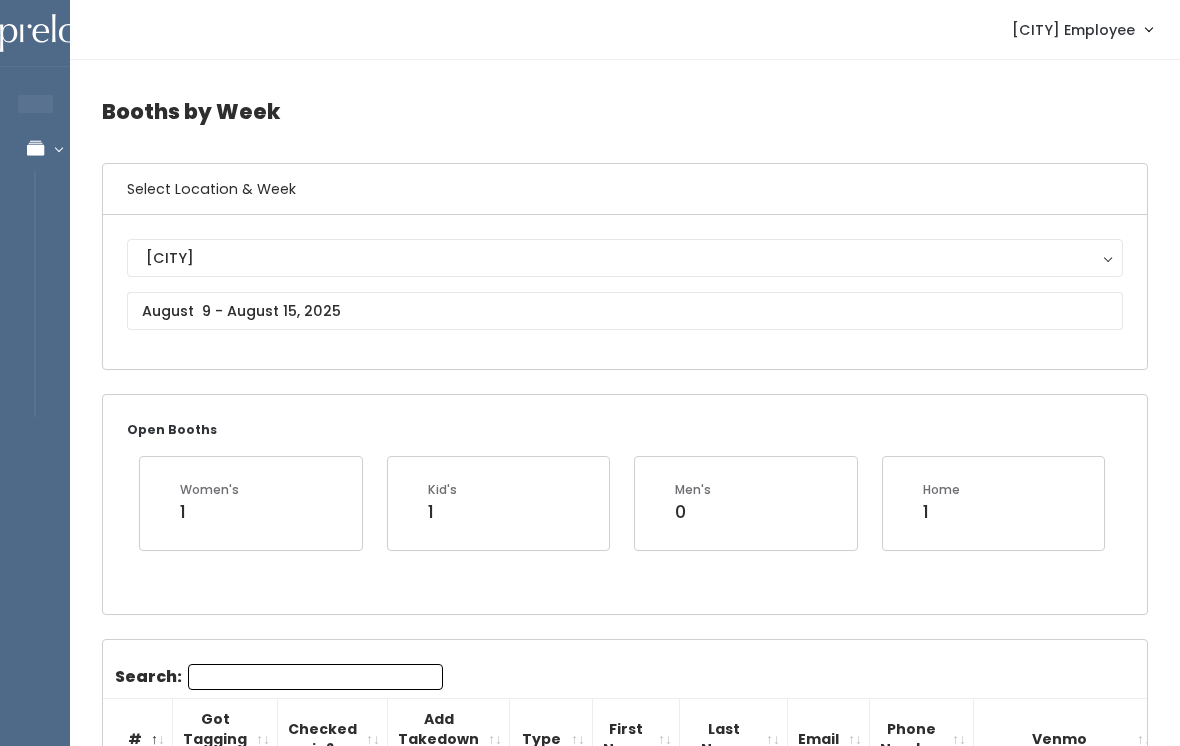 scroll, scrollTop: 0, scrollLeft: 0, axis: both 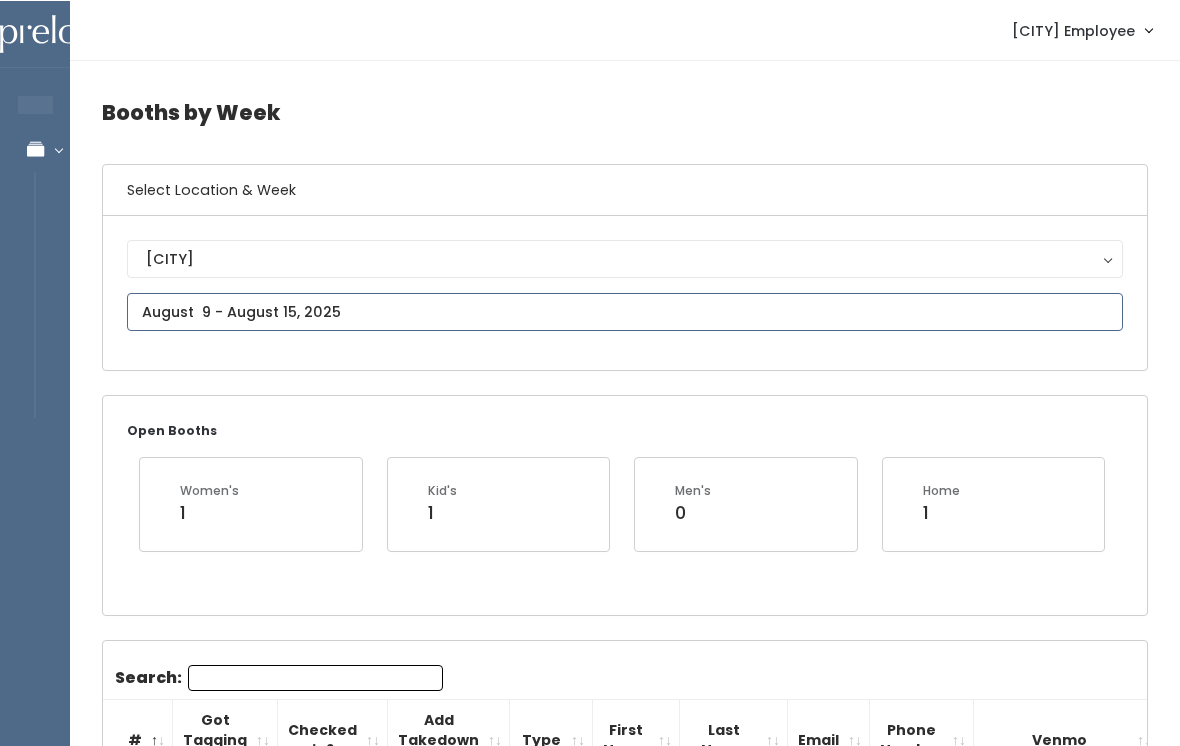 click on "EMPLOYEES
Manage Bookings
Booths by Week
All Bookings
Bookings with Booths
Booth Discounts
Seller Check-in
Rexburg Employee
Admin Home
My bookings
Account settings" at bounding box center [590, 1713] 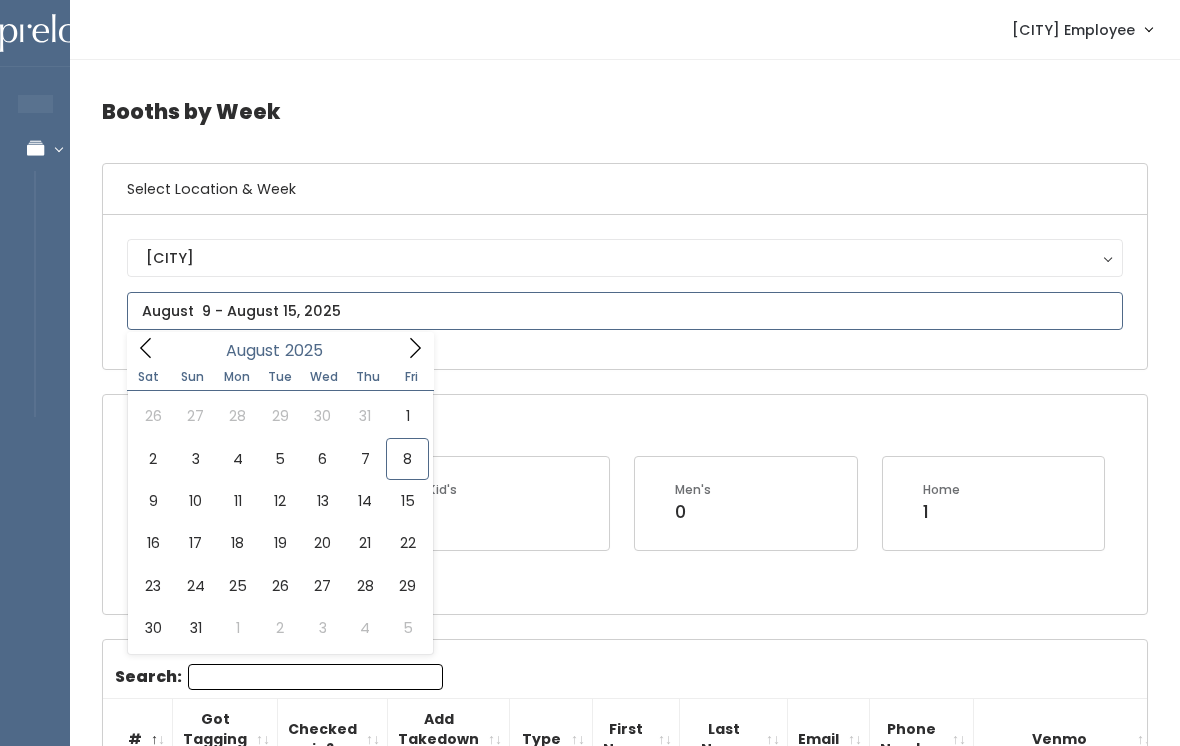 type on "August 16 to August 22" 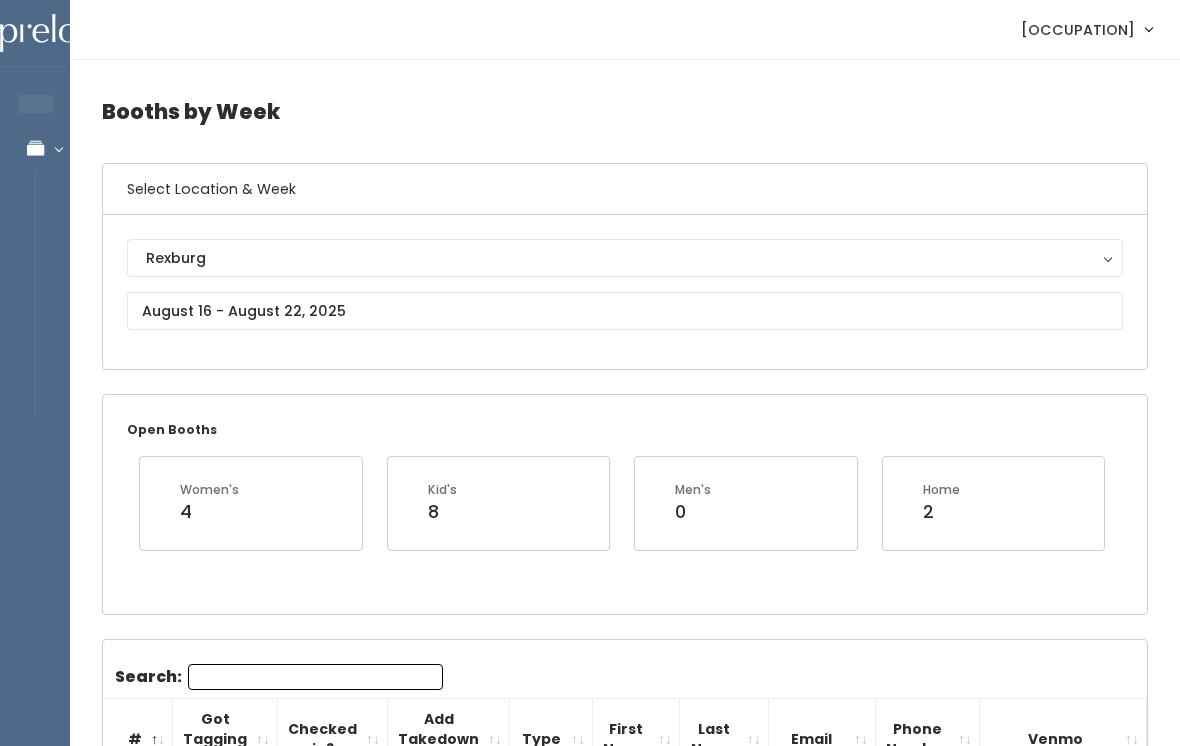 scroll, scrollTop: 0, scrollLeft: 0, axis: both 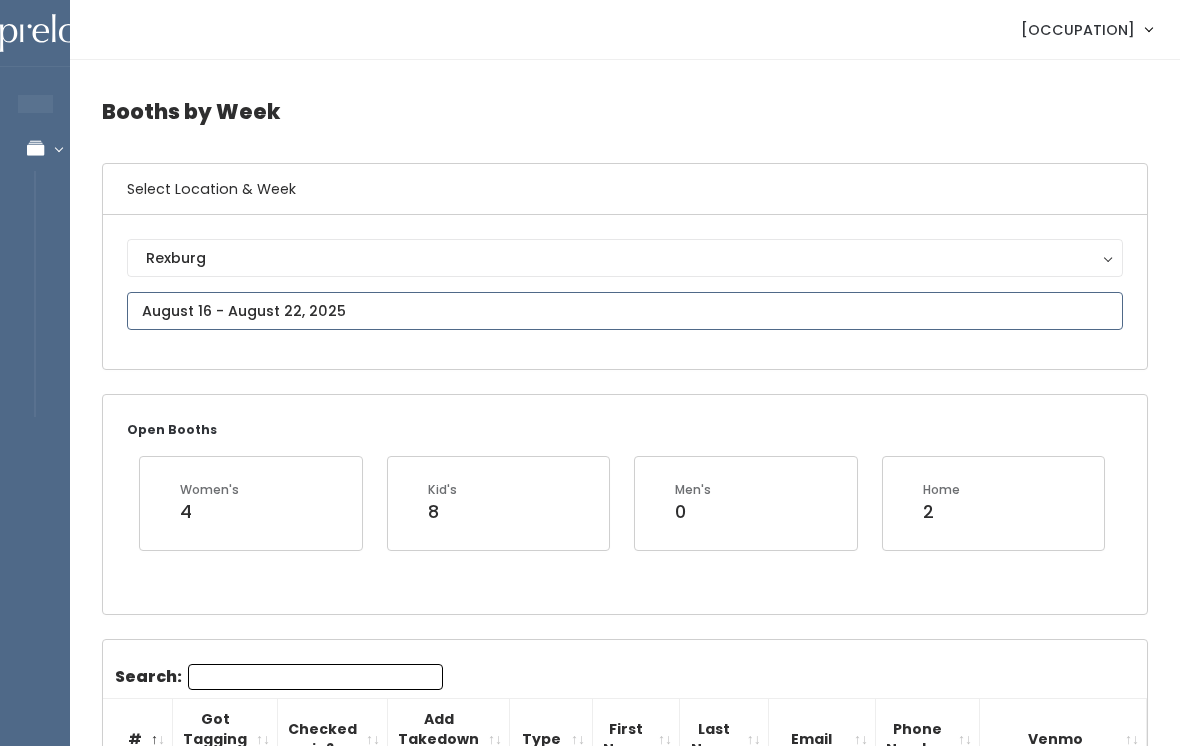 click at bounding box center (625, 311) 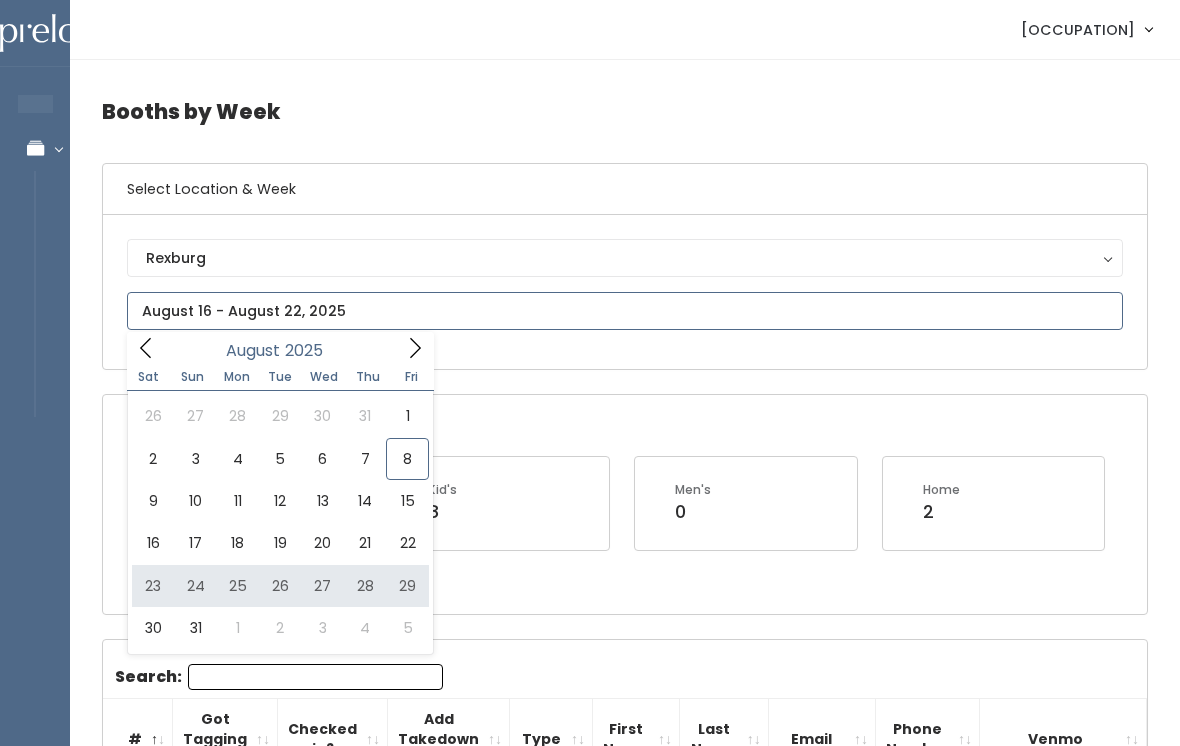 type on "August 23 to August 29" 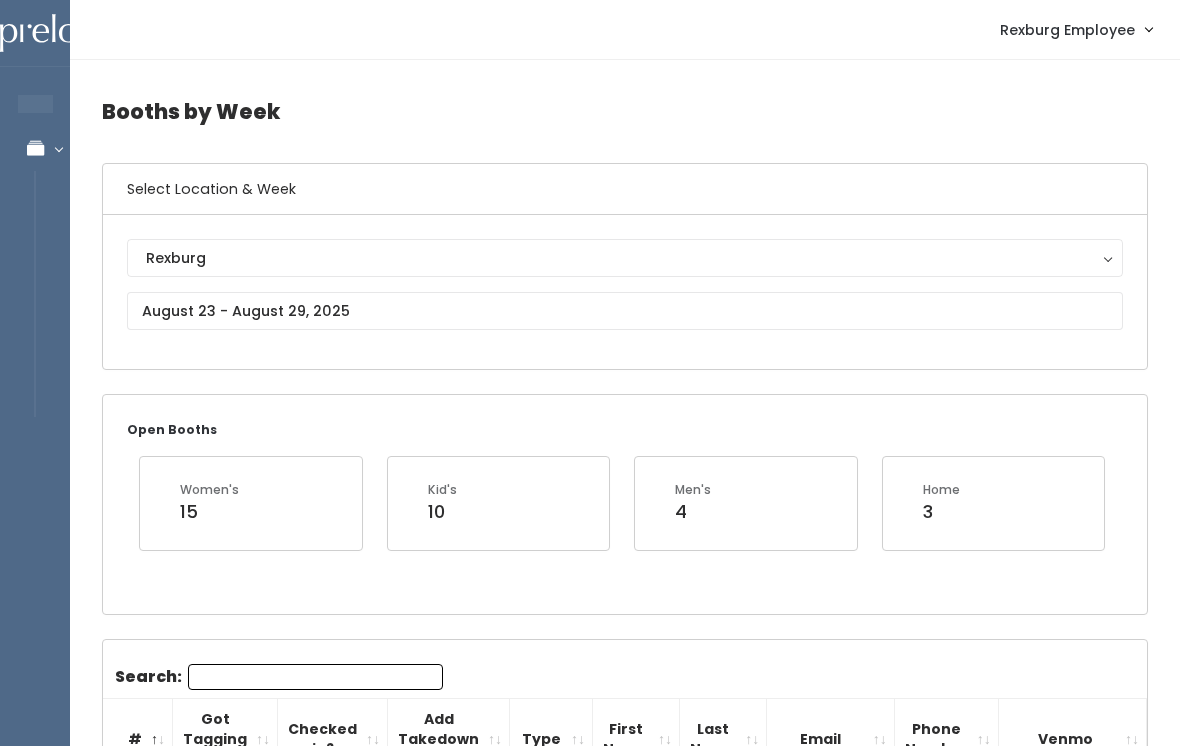 scroll, scrollTop: 0, scrollLeft: 0, axis: both 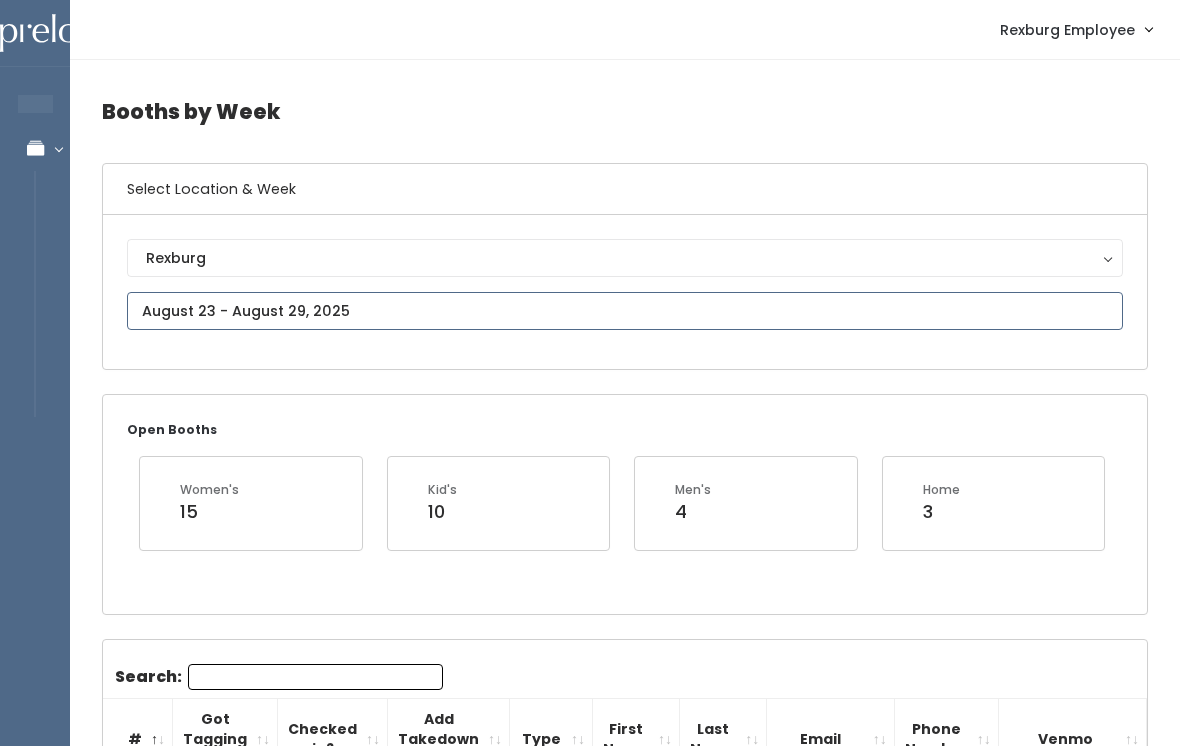 click at bounding box center [625, 311] 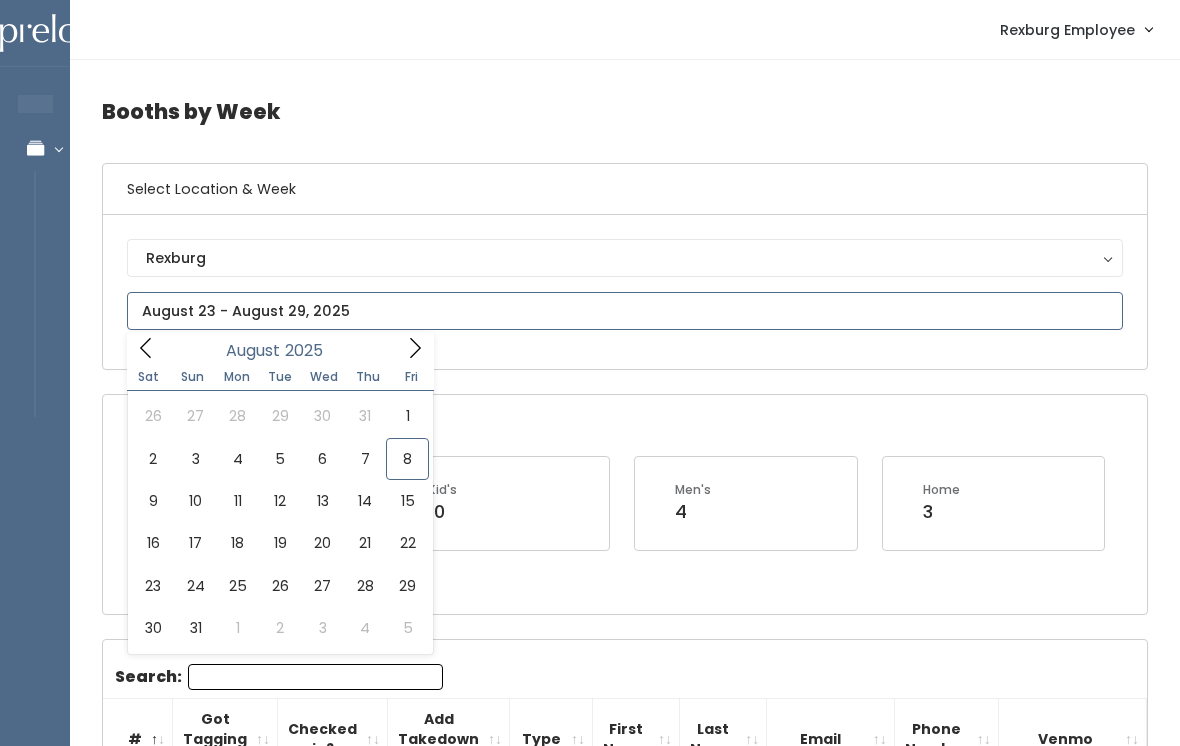 type on "August 2 to August 8" 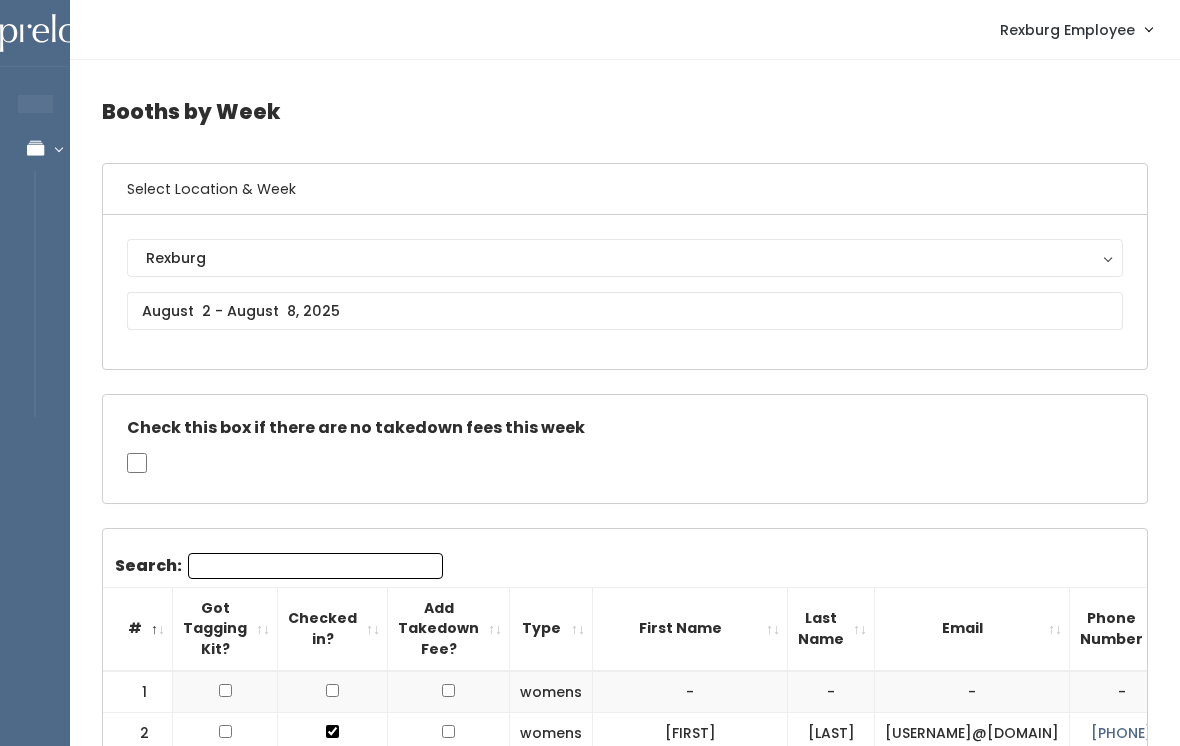 scroll, scrollTop: 0, scrollLeft: 0, axis: both 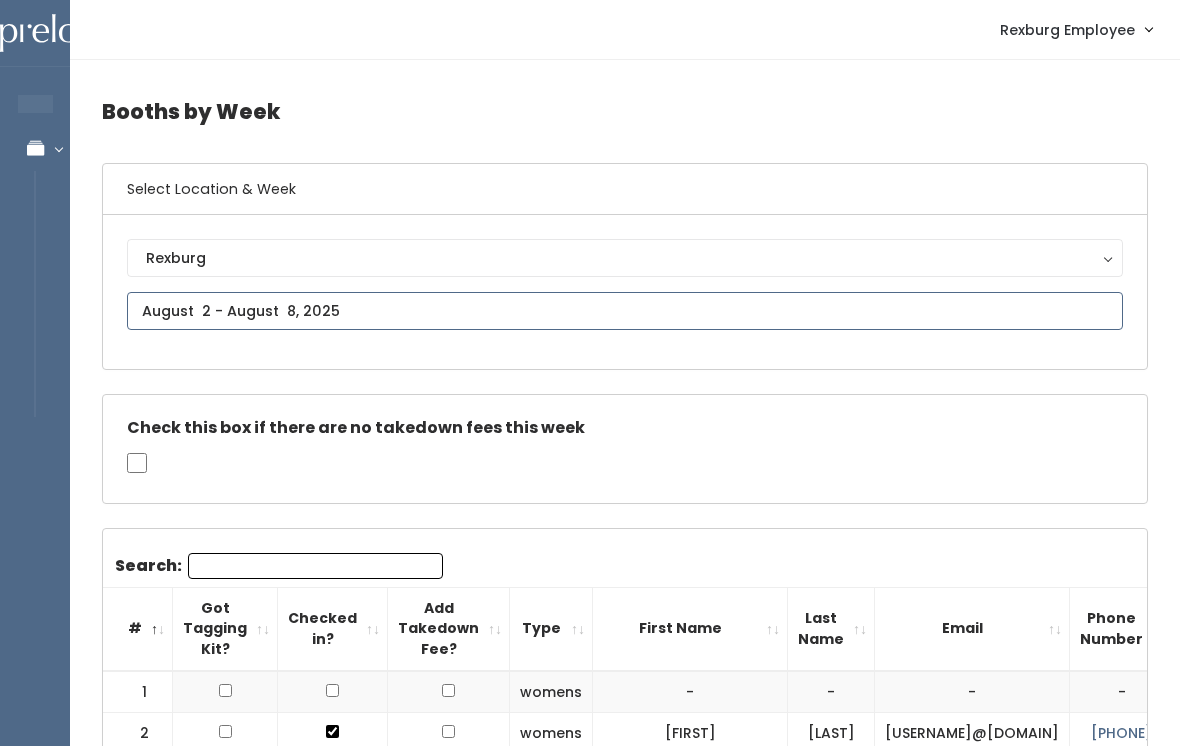 click at bounding box center [625, 311] 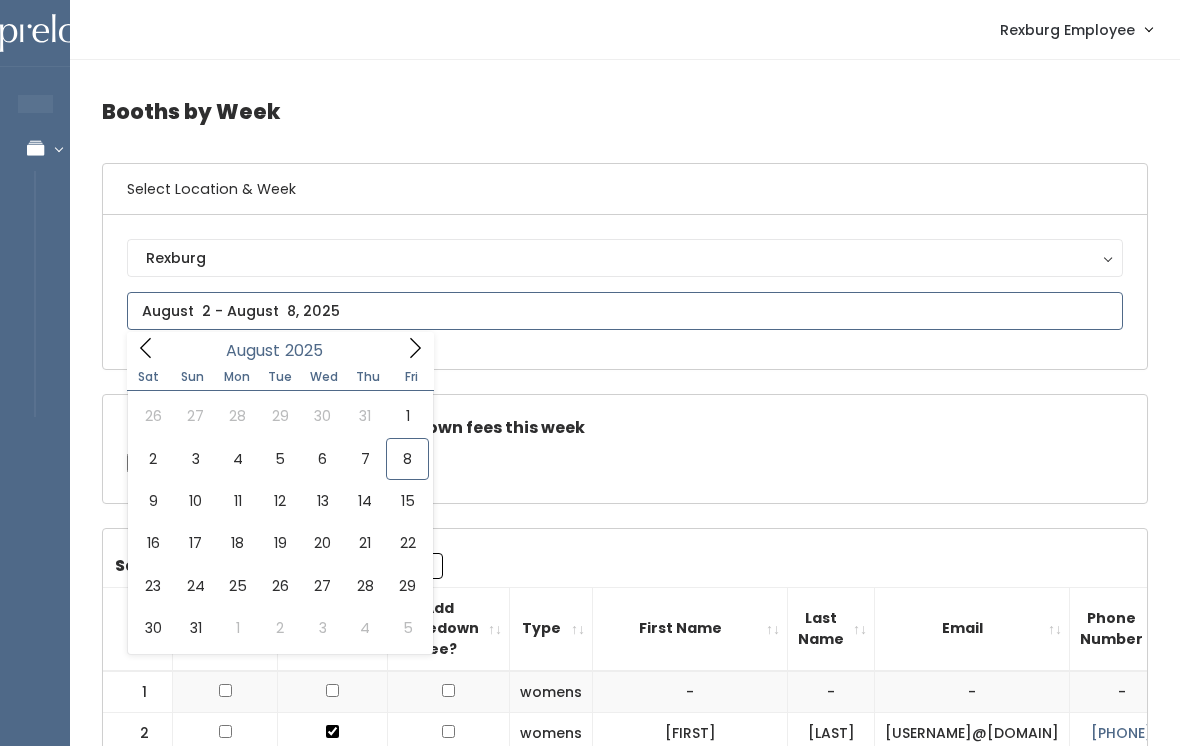 type on "August 9 to August 15" 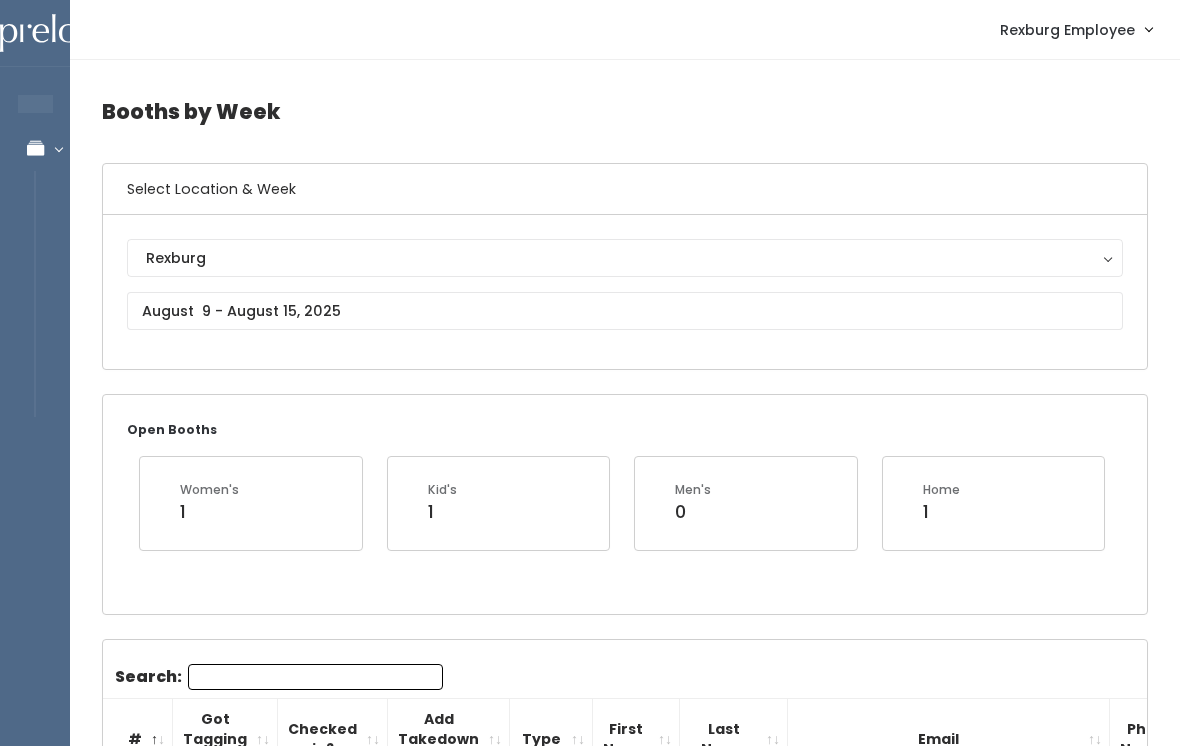 scroll, scrollTop: 0, scrollLeft: 0, axis: both 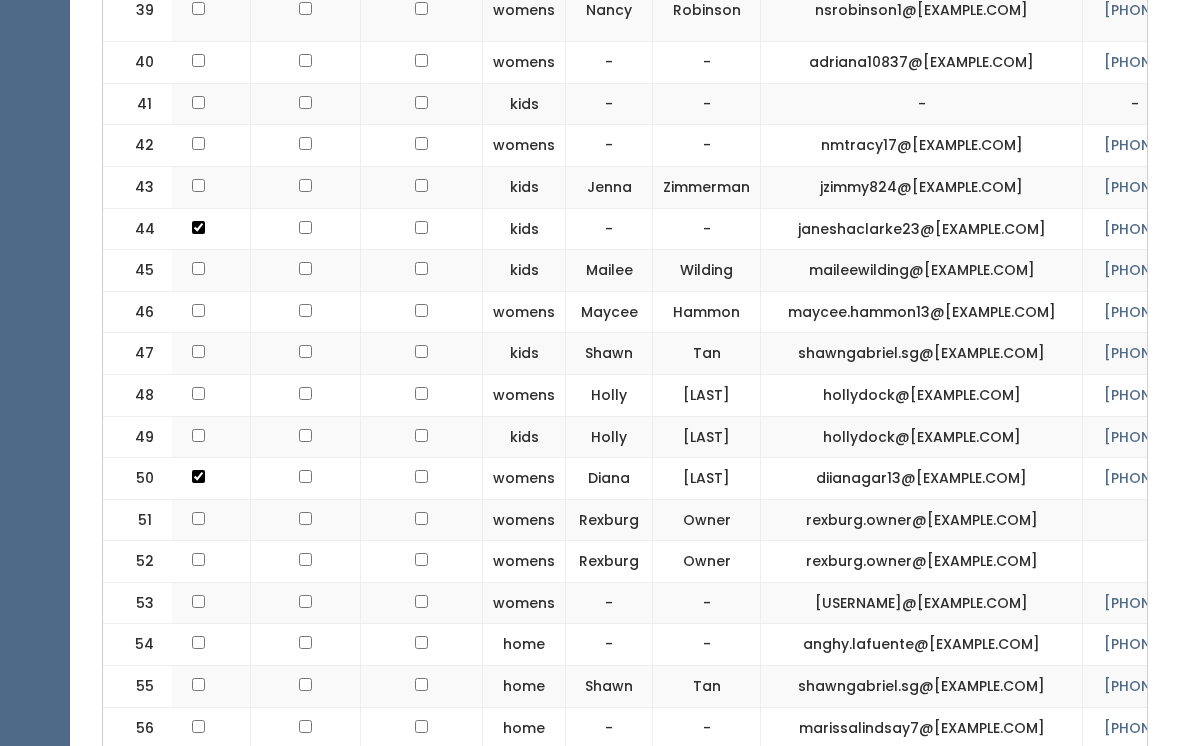 click at bounding box center (422, 11) 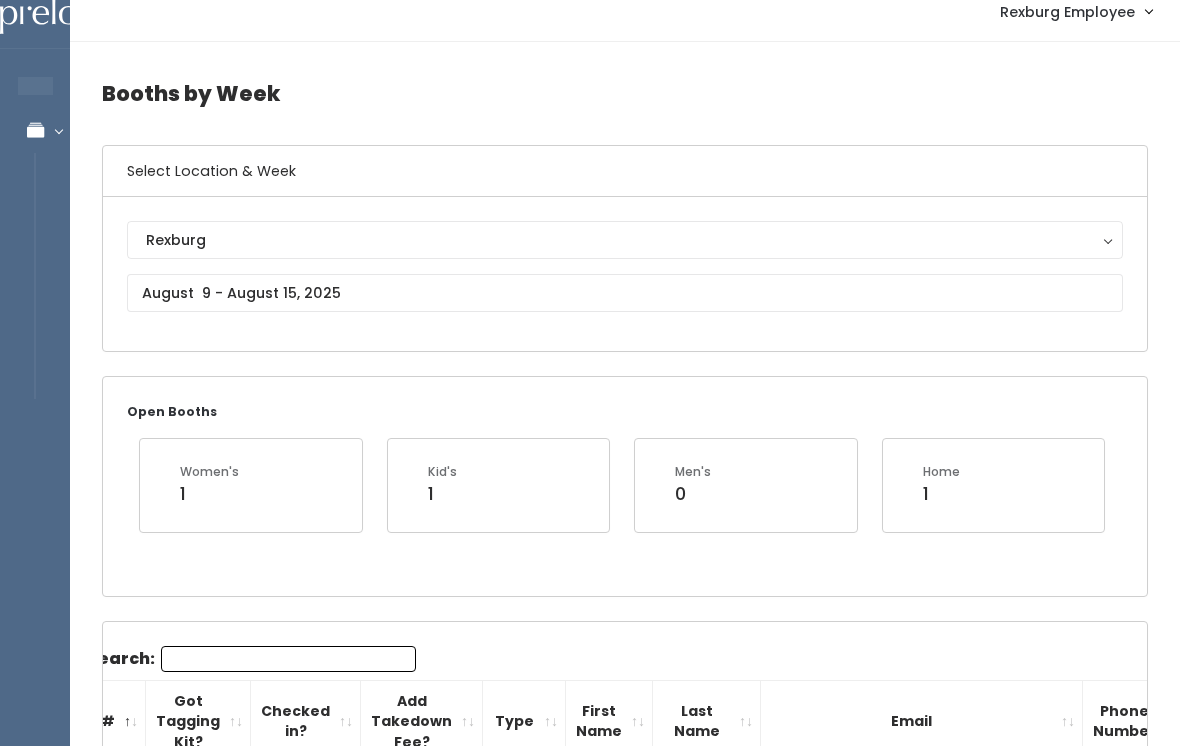 scroll, scrollTop: 0, scrollLeft: 0, axis: both 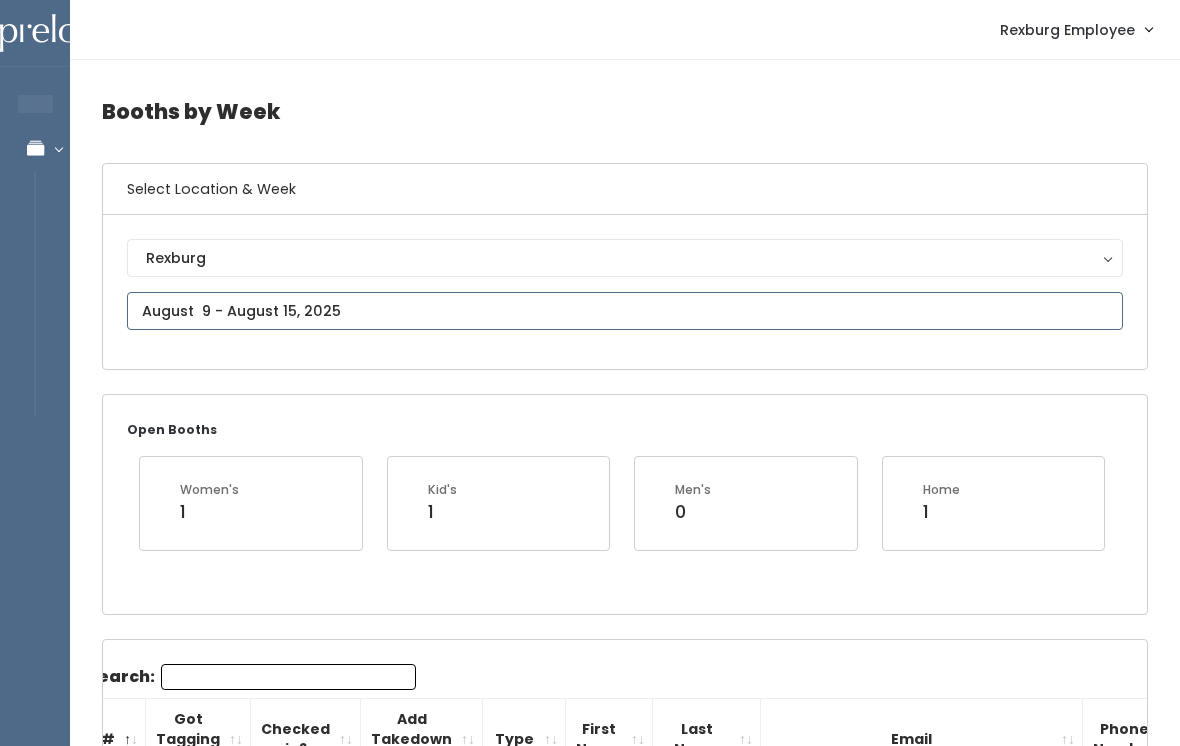 click at bounding box center [625, 311] 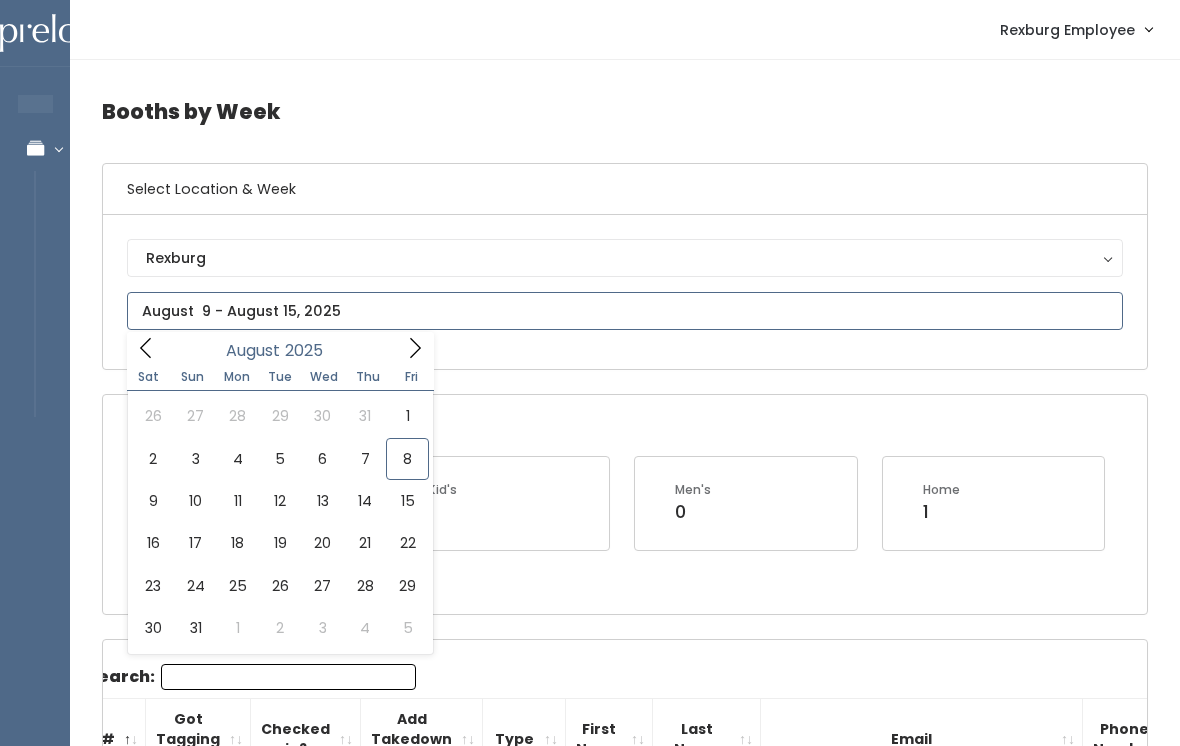 type on "[DATE] to [DATE]" 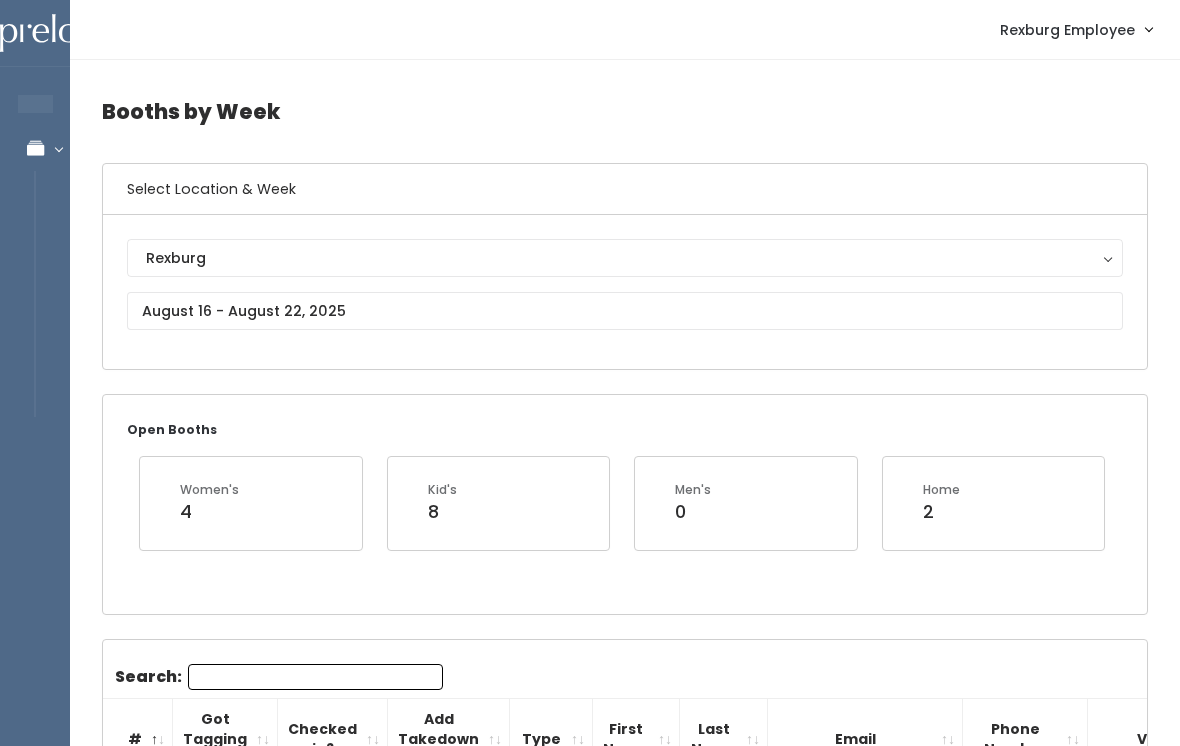 scroll, scrollTop: 0, scrollLeft: 0, axis: both 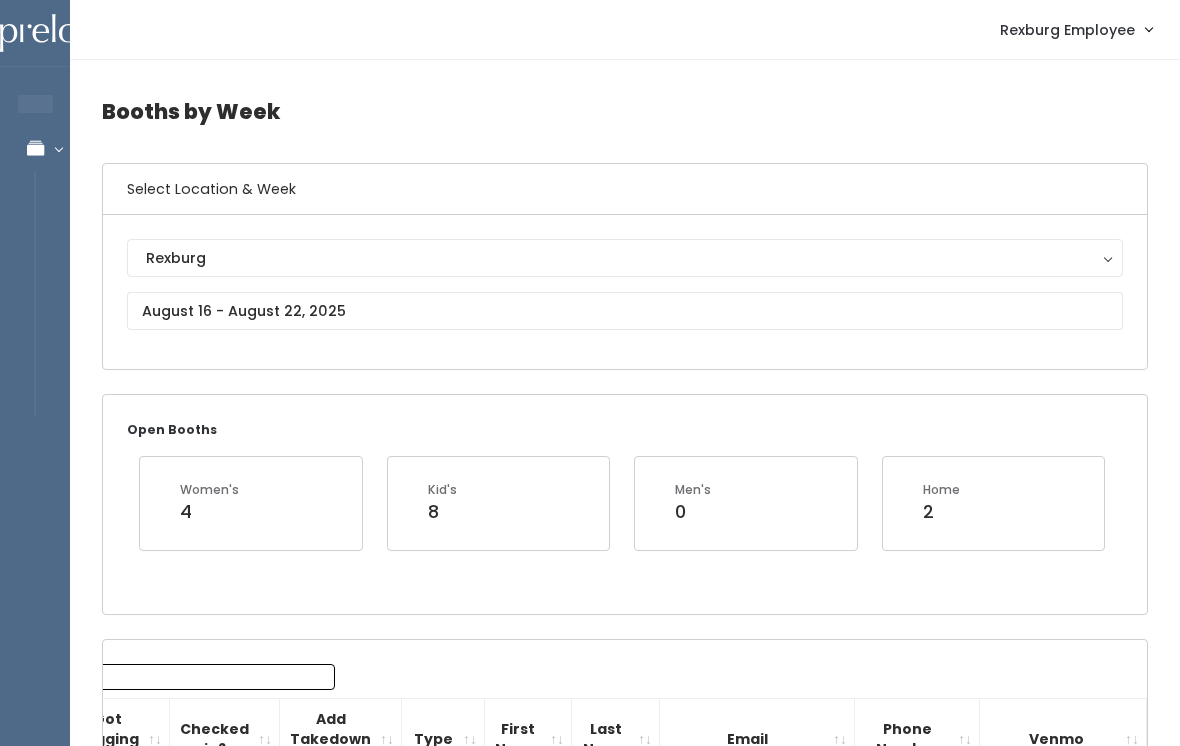 click on "Rexburg
Rexburg" at bounding box center [625, 292] 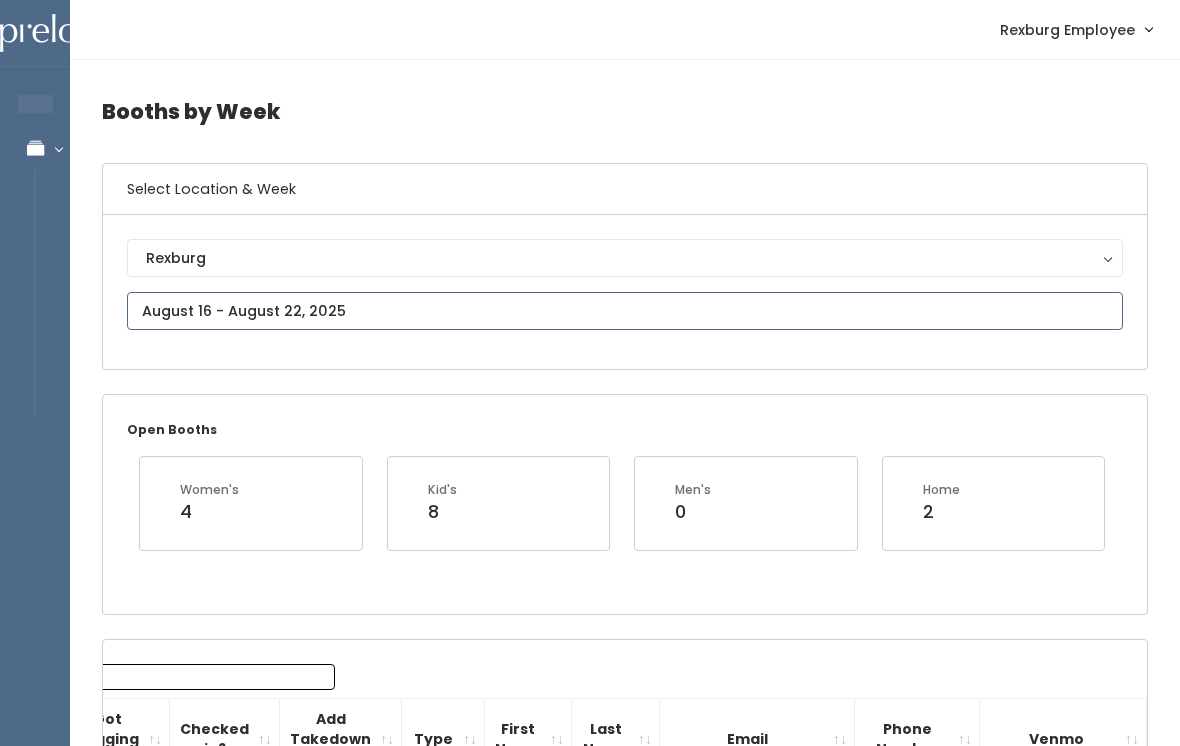 click at bounding box center (625, 311) 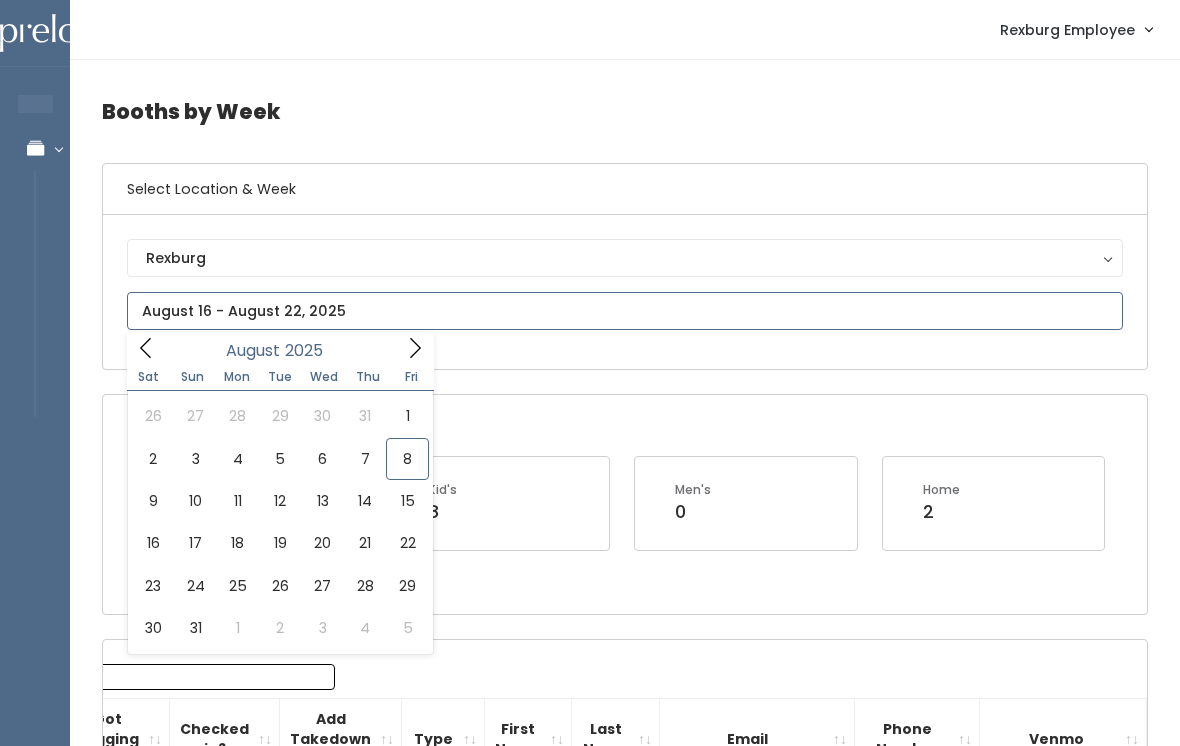 type on "August 9 to August 15" 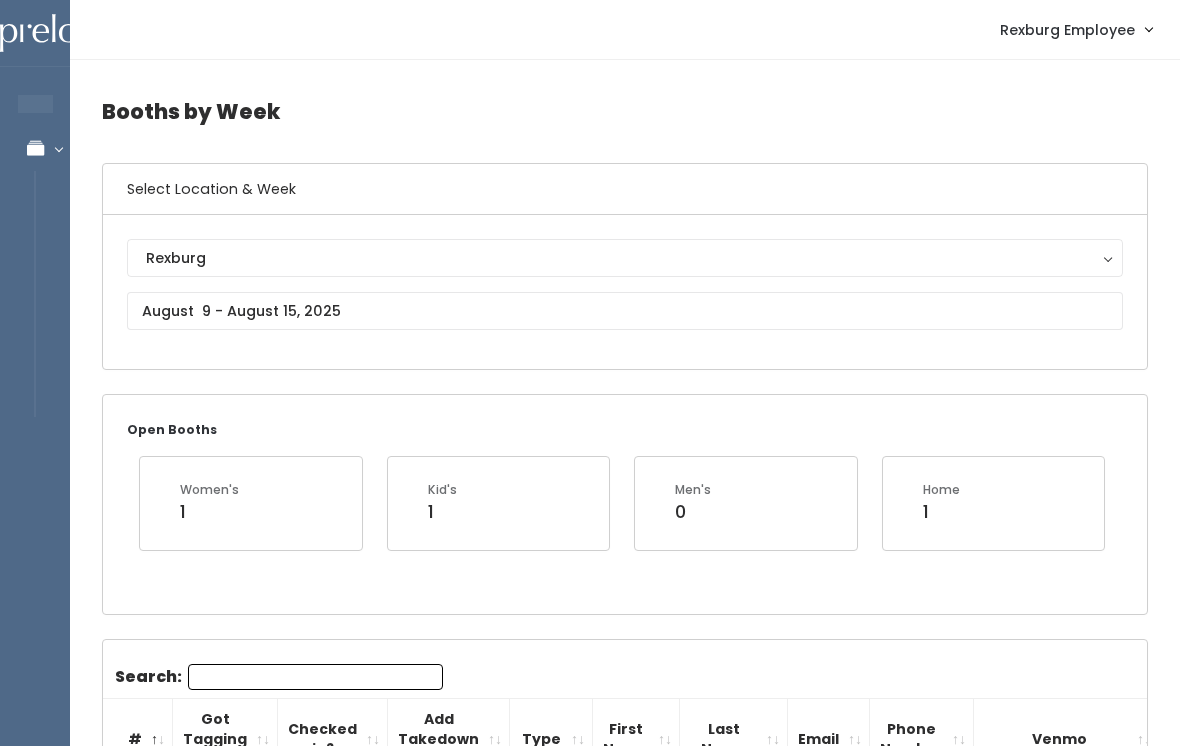 scroll, scrollTop: 0, scrollLeft: 0, axis: both 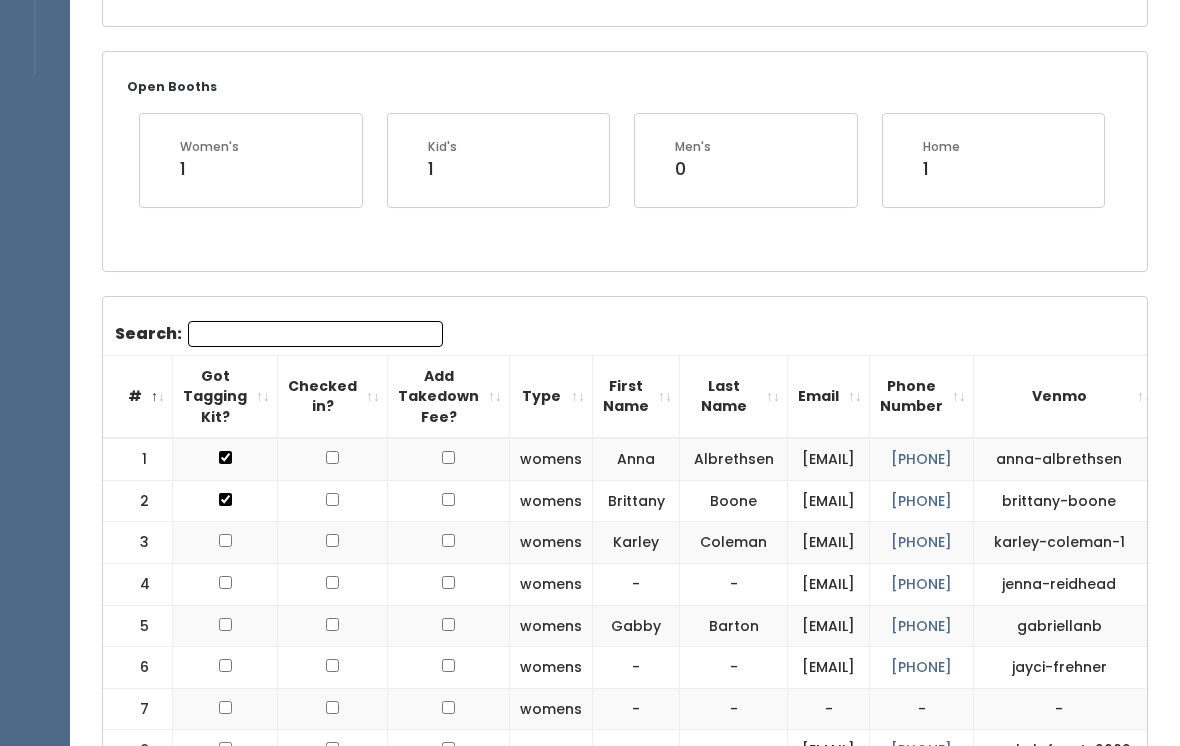 click on "Search:" at bounding box center (315, 335) 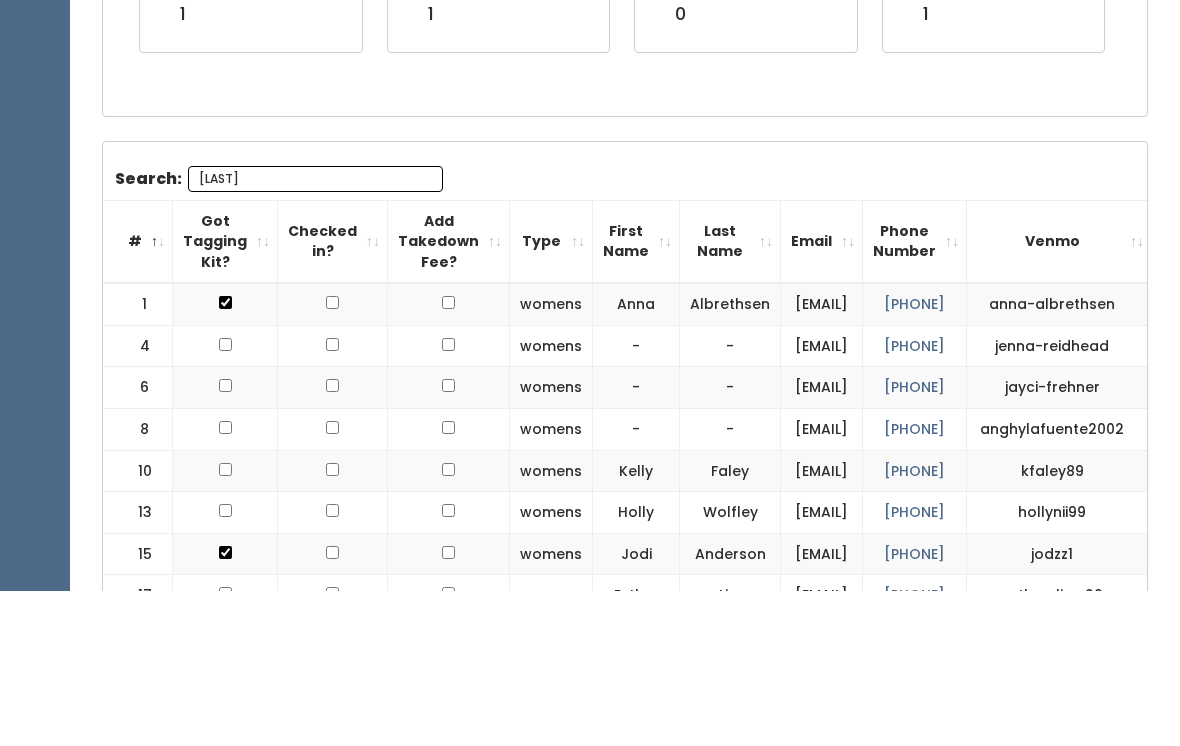 scroll, scrollTop: 335, scrollLeft: 0, axis: vertical 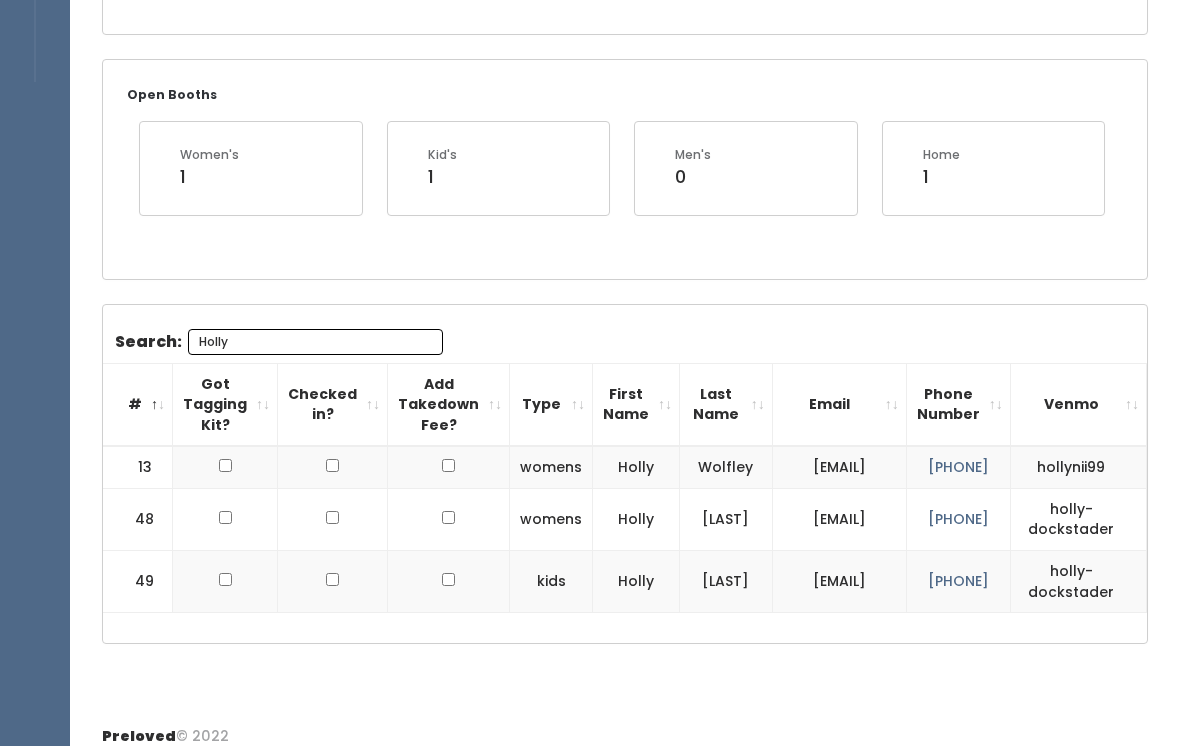 type on "Holly" 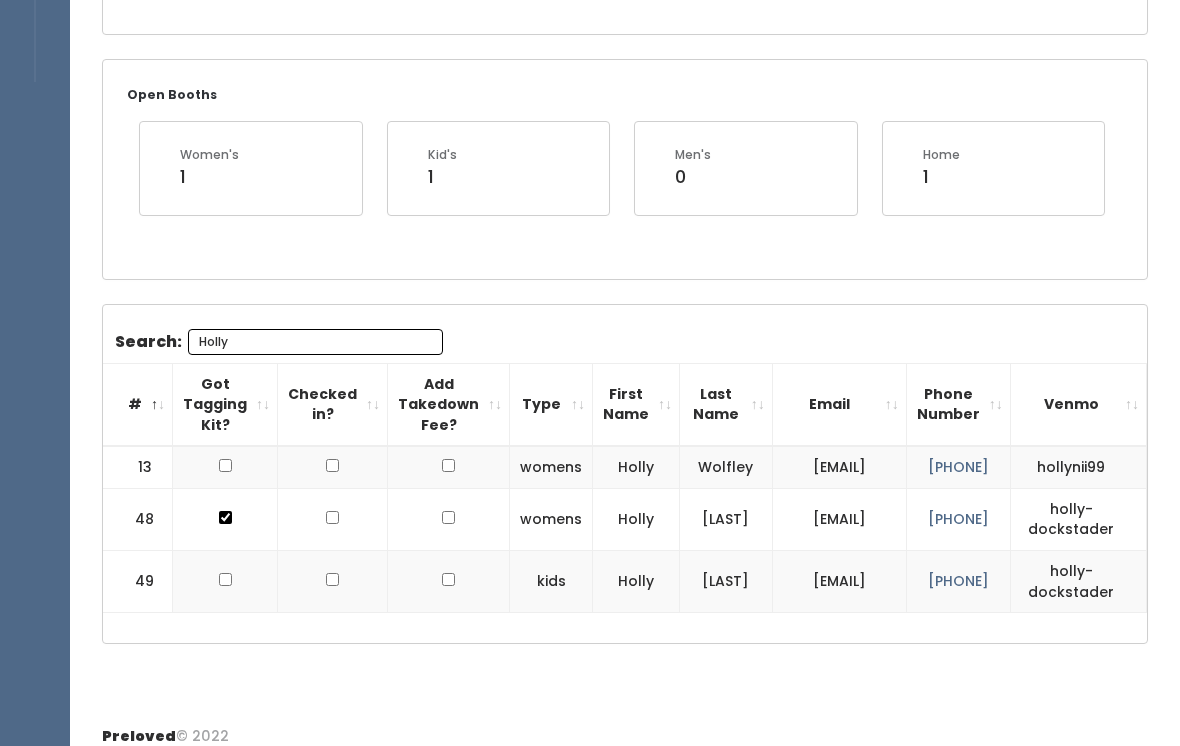 click at bounding box center [225, 465] 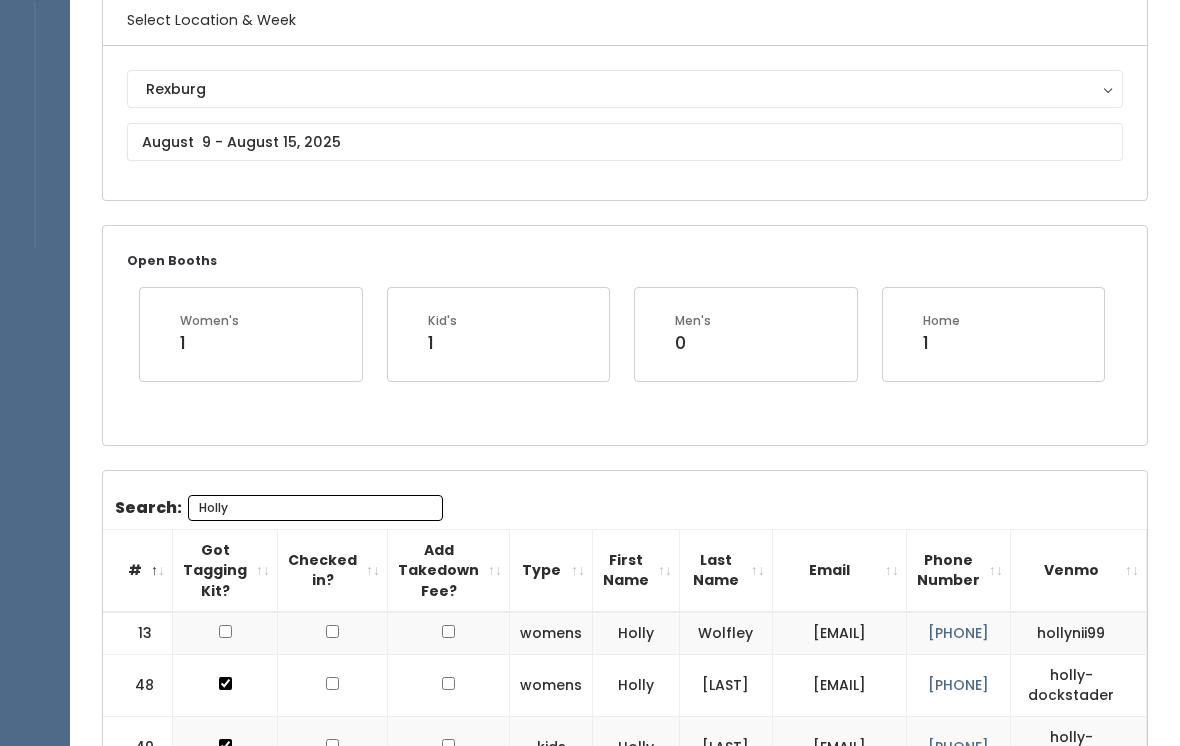 scroll, scrollTop: 0, scrollLeft: 0, axis: both 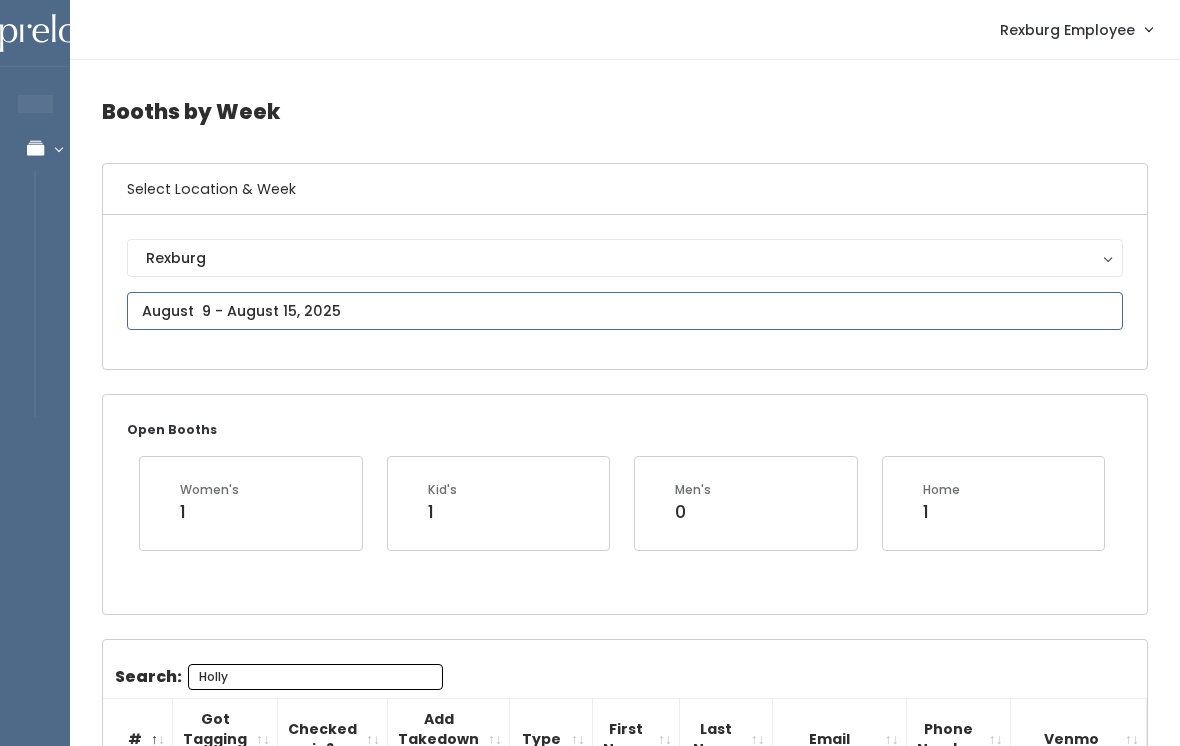 click at bounding box center [625, 311] 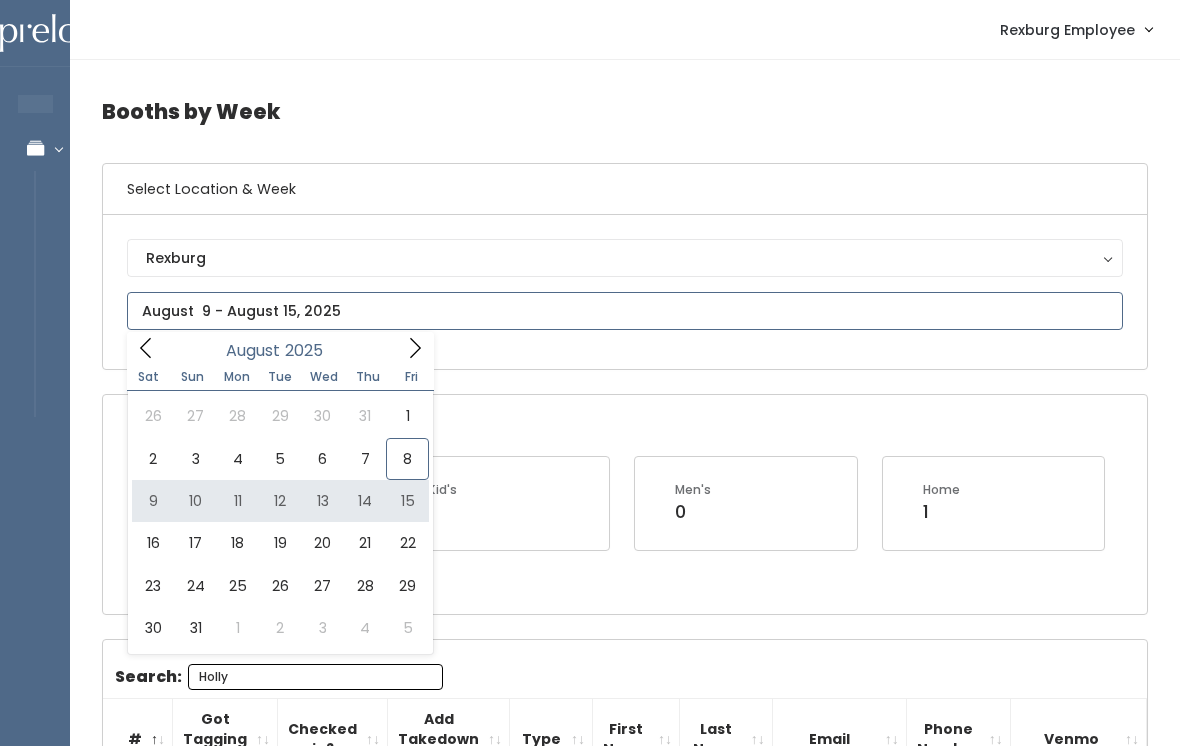 type on "August 9 to August 15" 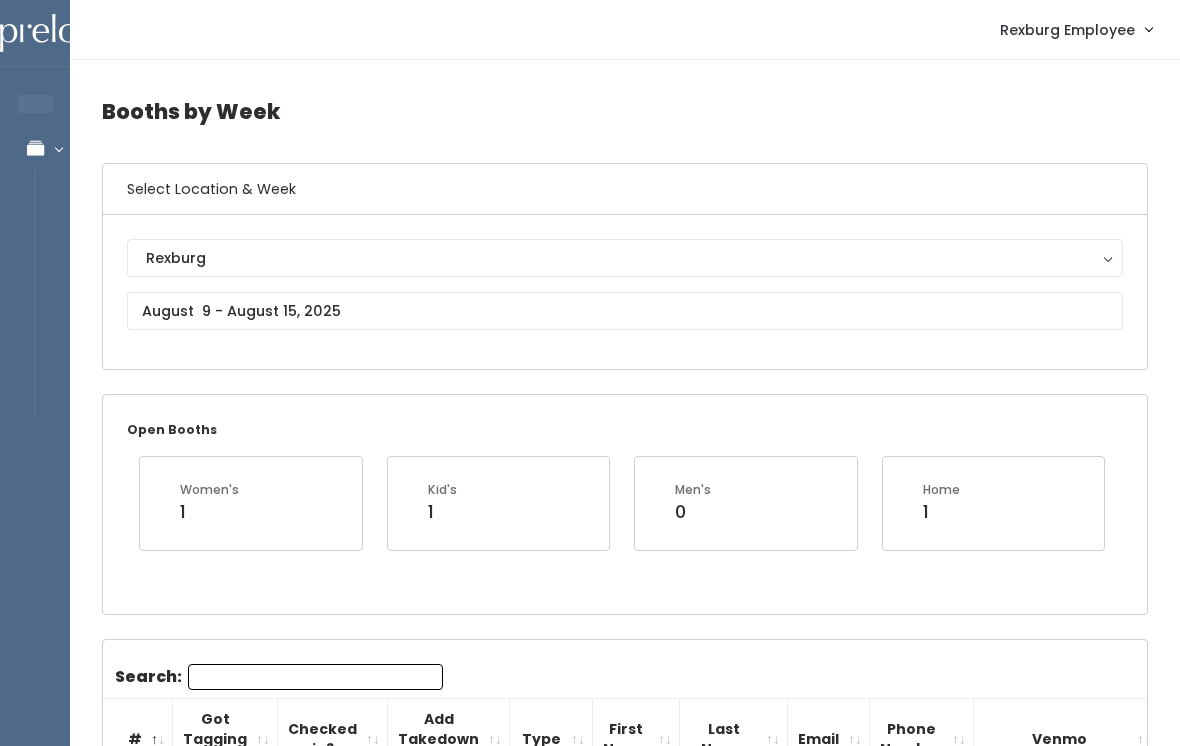 scroll, scrollTop: 0, scrollLeft: 0, axis: both 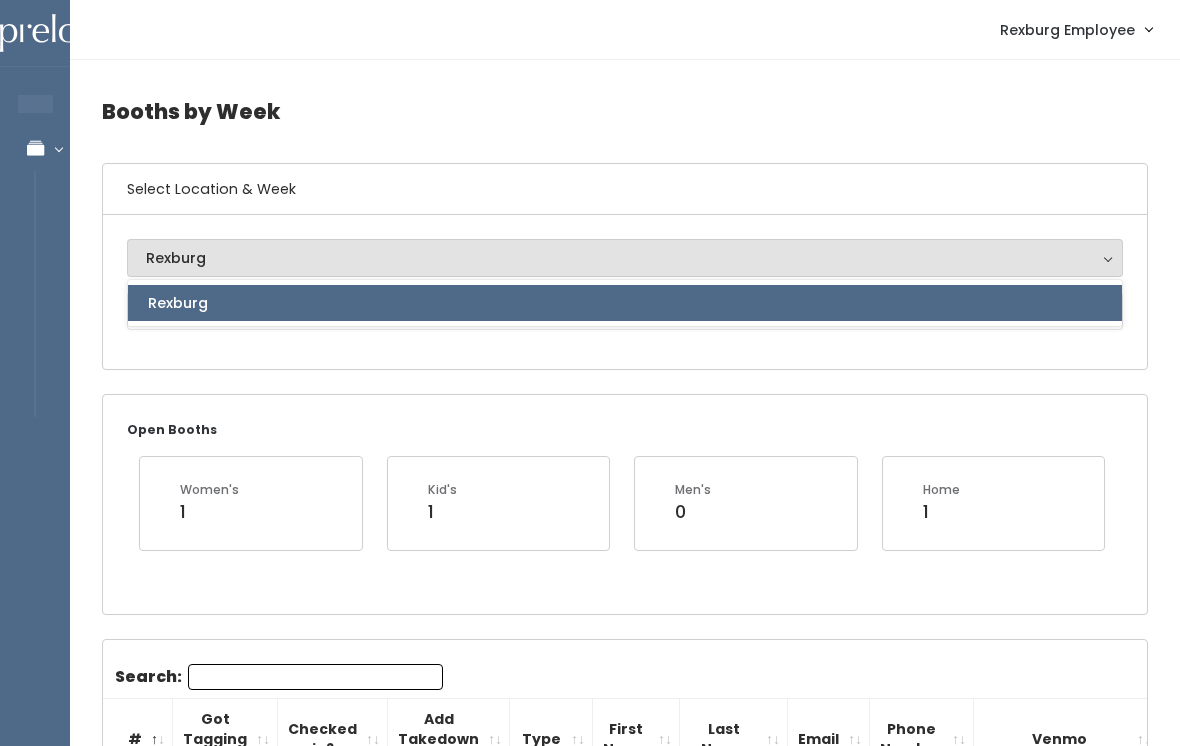 click on "Booths by Week
Select Location & Week
Rexburg
Rexburg
Rexburg
Open Booths
Women's
1
Kid's
1
Men's
0
Home  1" at bounding box center (625, 1716) 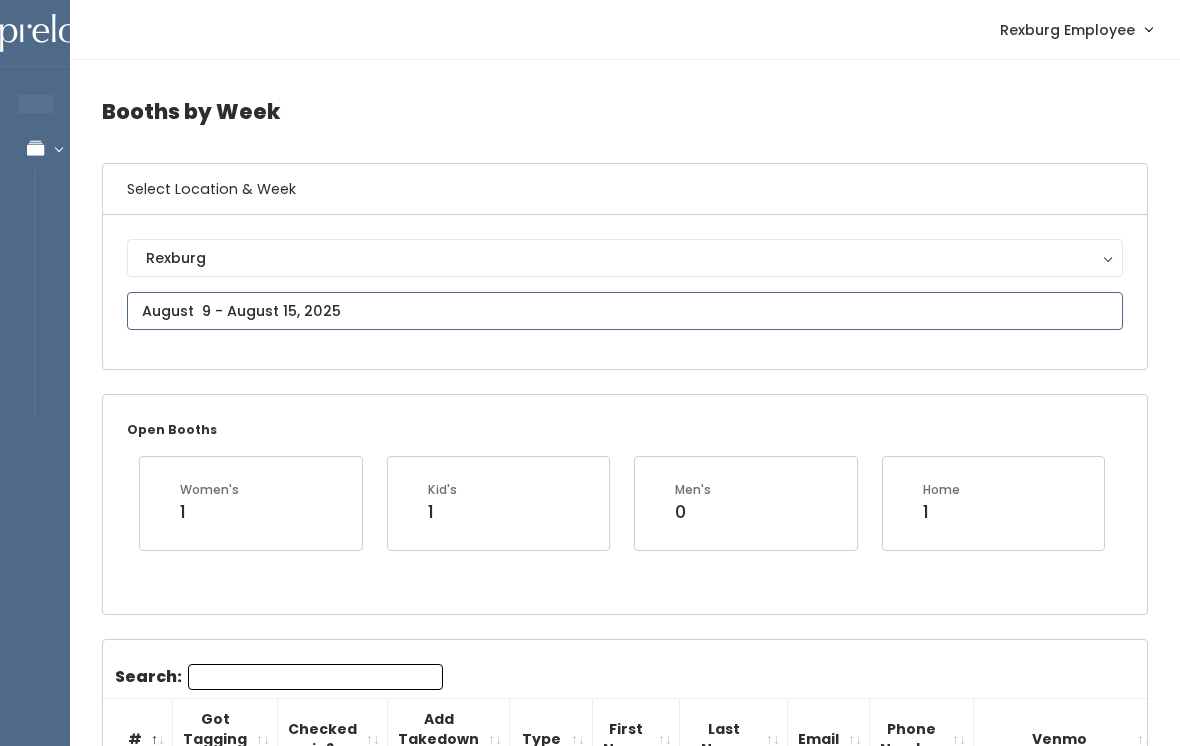 click on "EMPLOYEES
Manage Bookings
Booths by Week
All Bookings
Bookings with Booths
Booth Discounts
Seller Check-in
Rexburg Employee
Admin Home
My bookings
Account settings" at bounding box center [590, 1713] 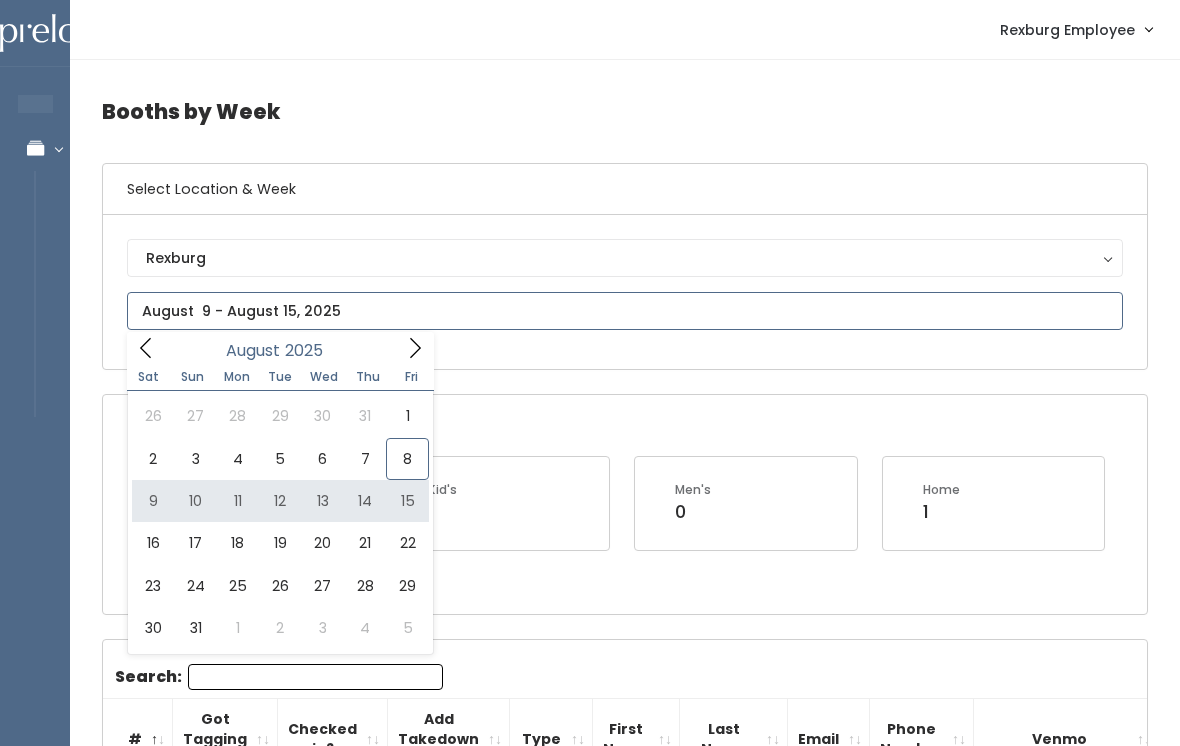 type on "August 9 to August 15" 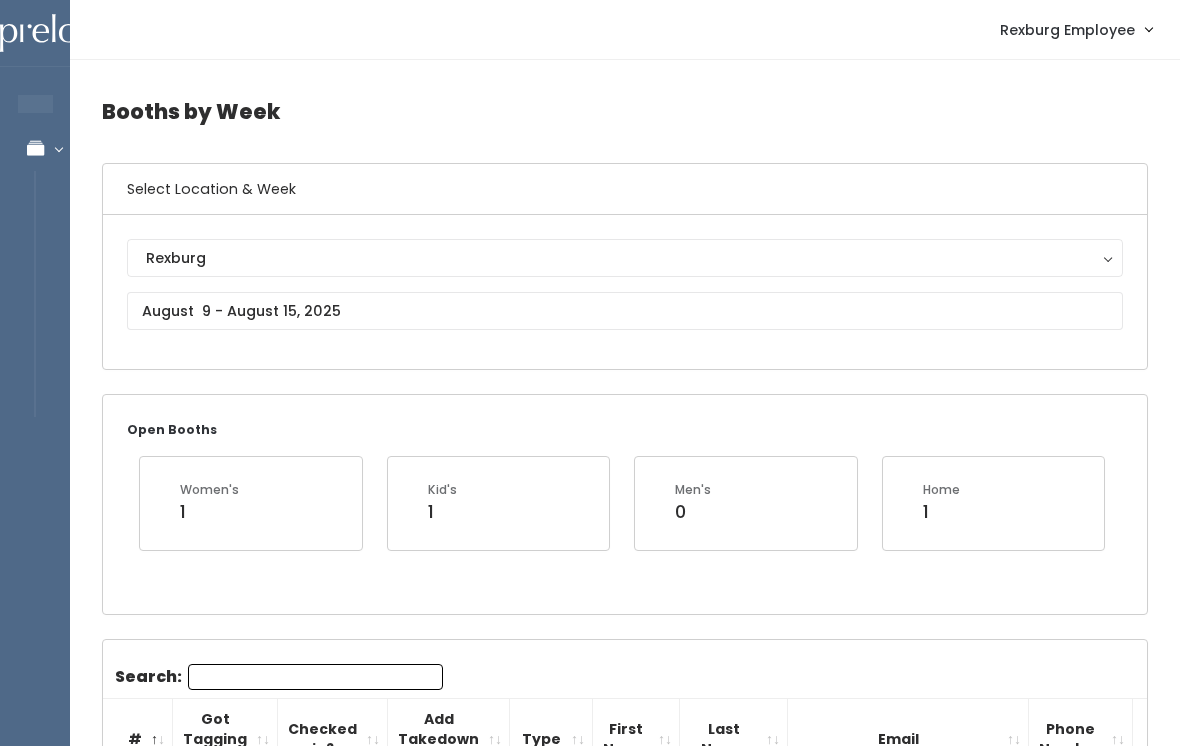 scroll, scrollTop: 0, scrollLeft: 0, axis: both 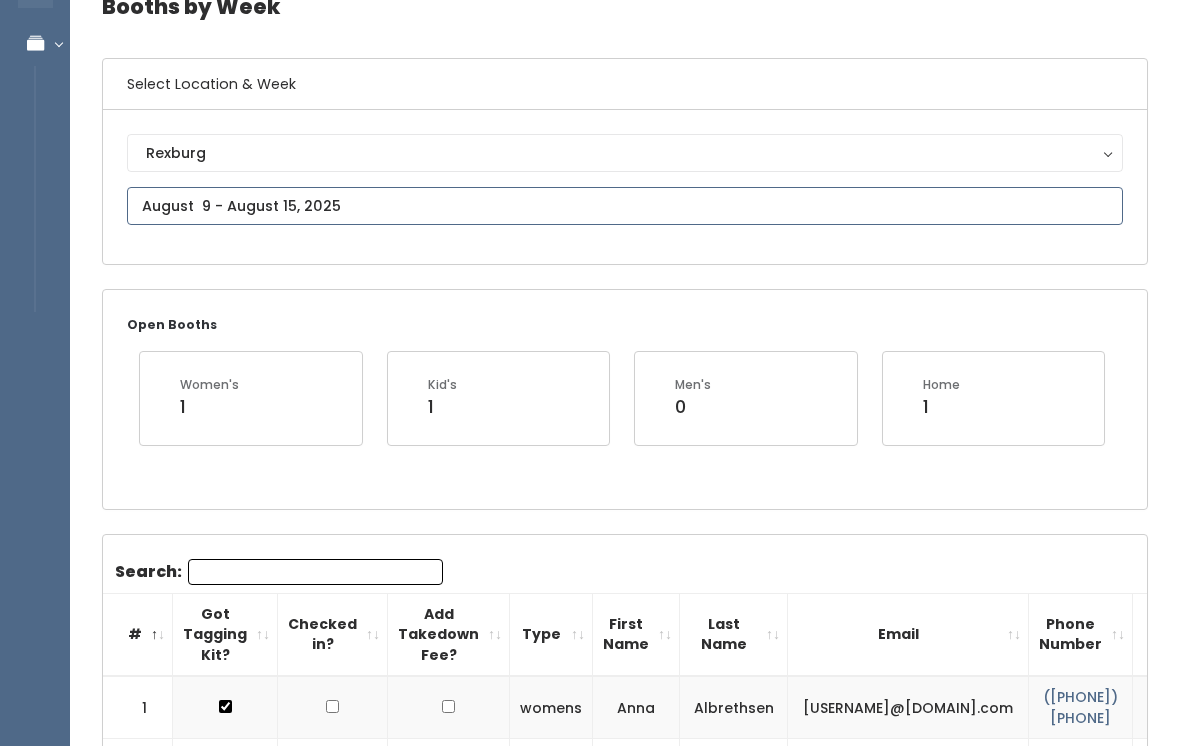 click at bounding box center (625, 207) 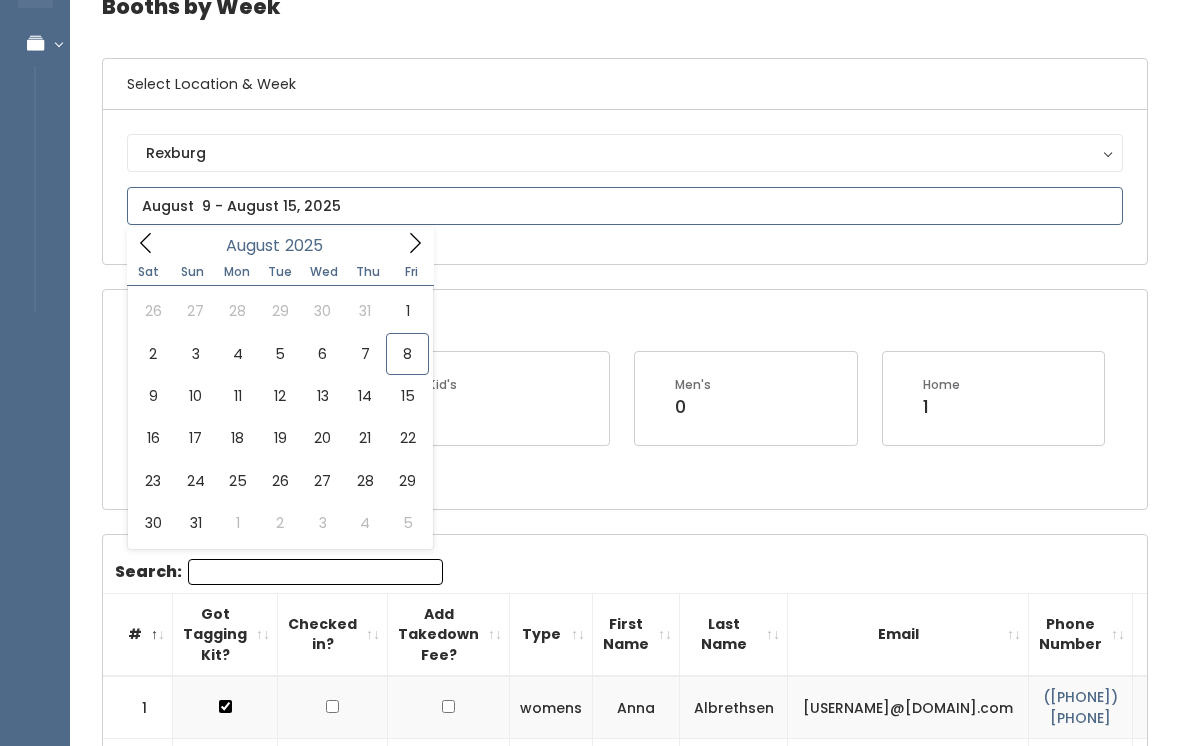 scroll, scrollTop: 105, scrollLeft: 0, axis: vertical 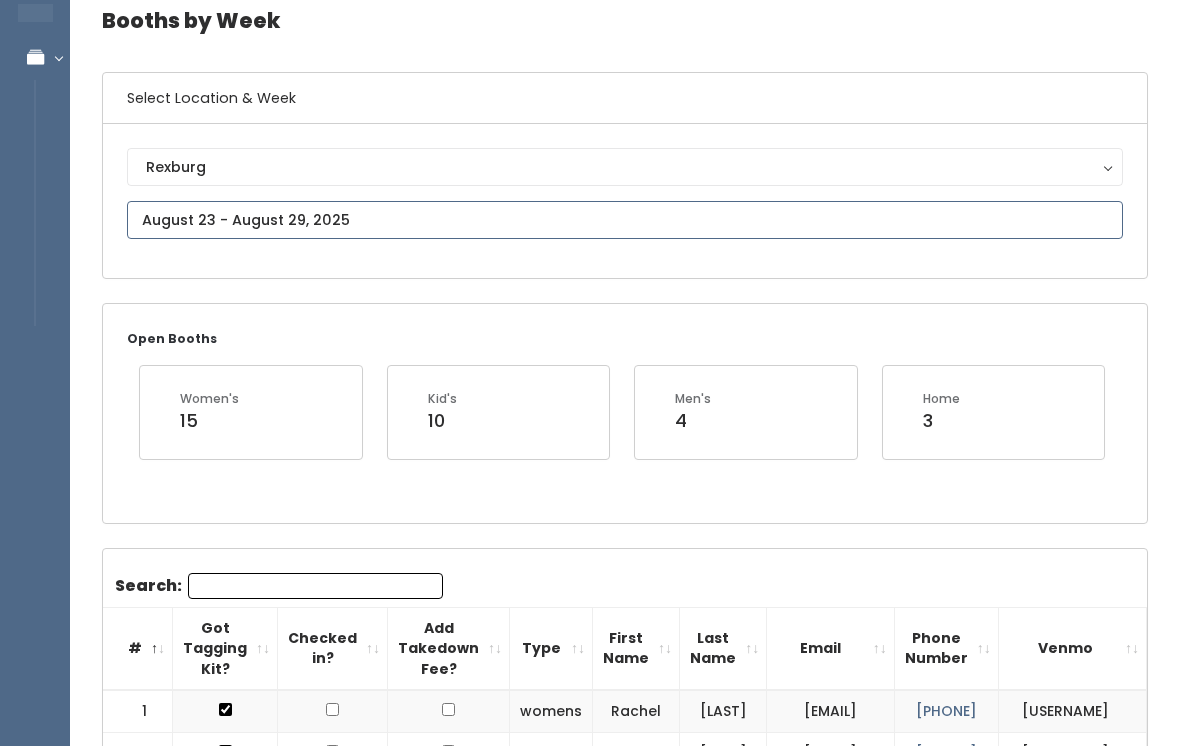 click at bounding box center (625, 220) 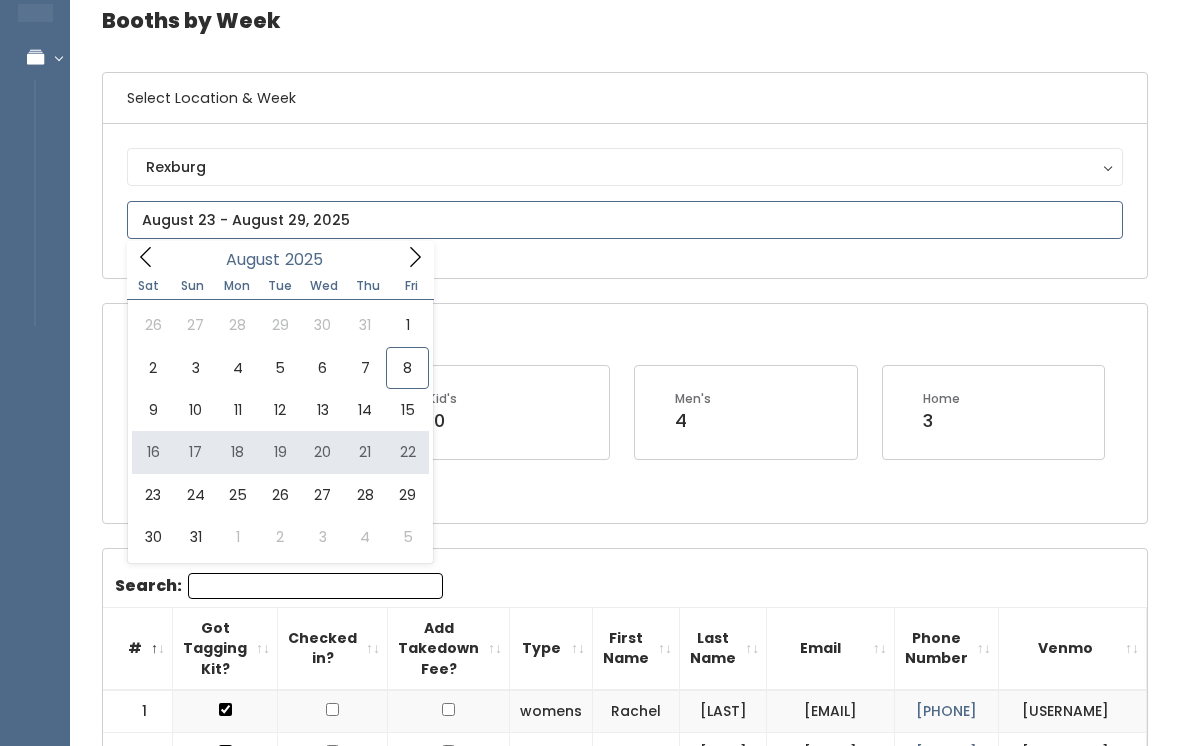 type on "August 16 to August 22" 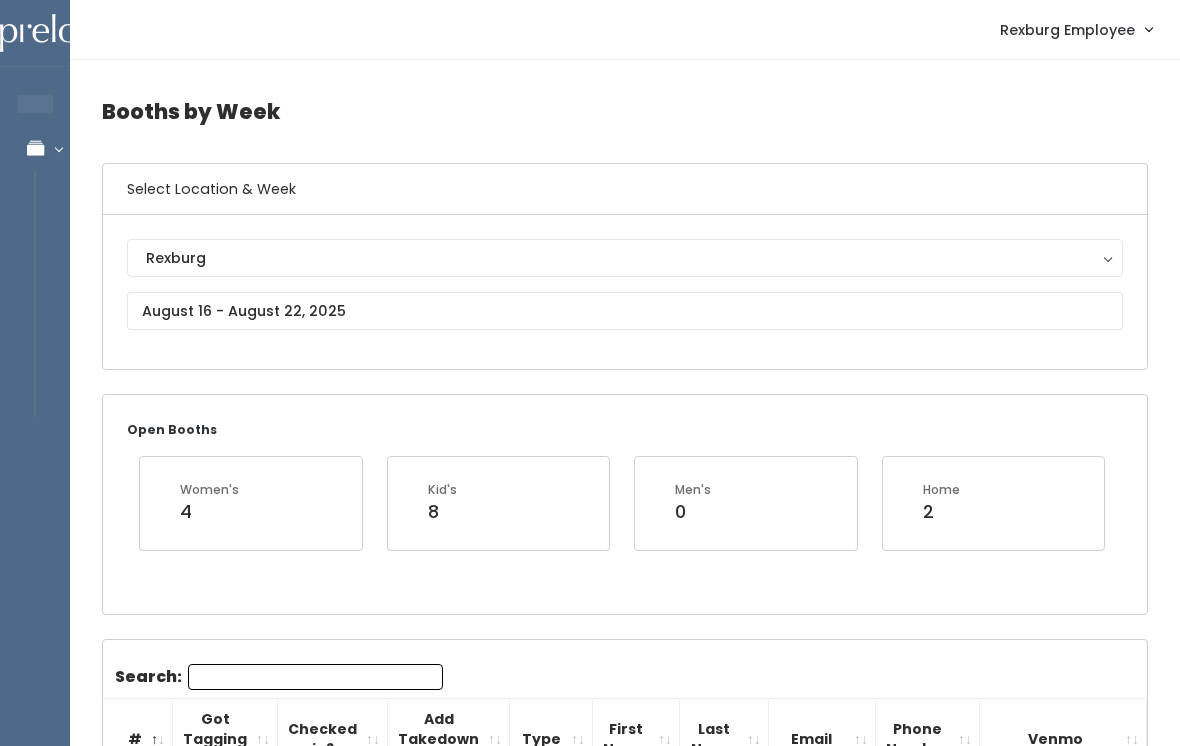 scroll, scrollTop: 0, scrollLeft: 0, axis: both 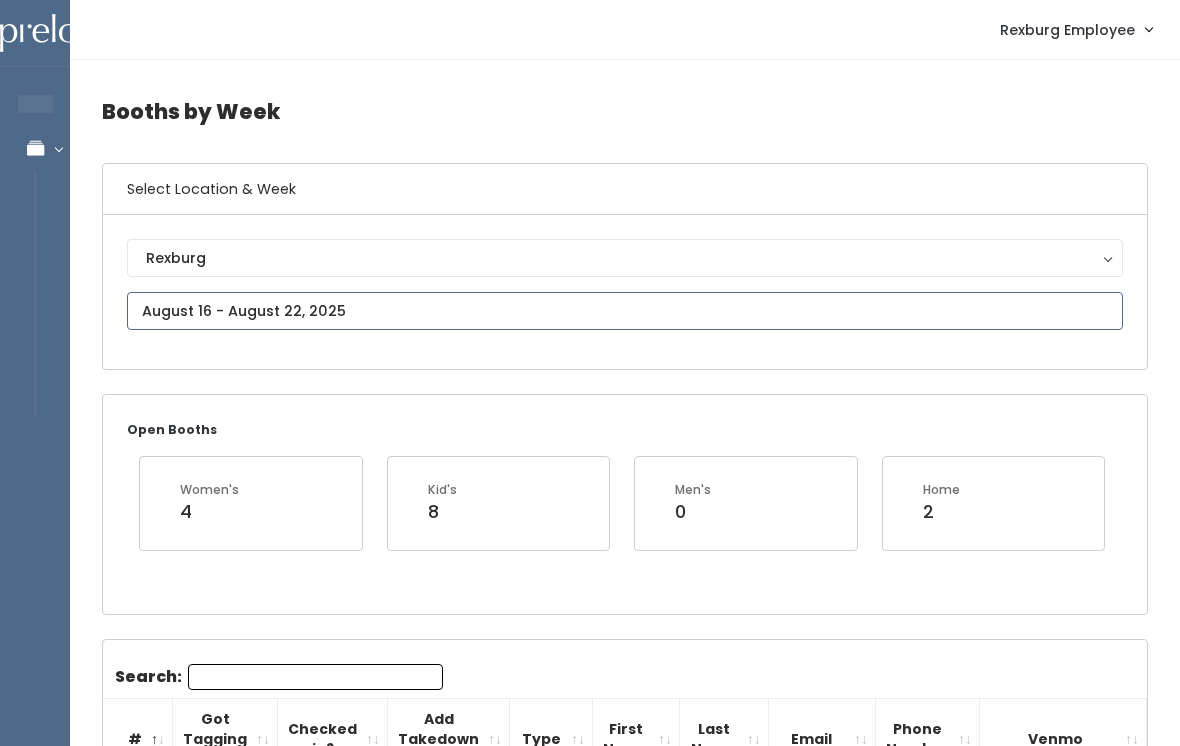 click at bounding box center [625, 311] 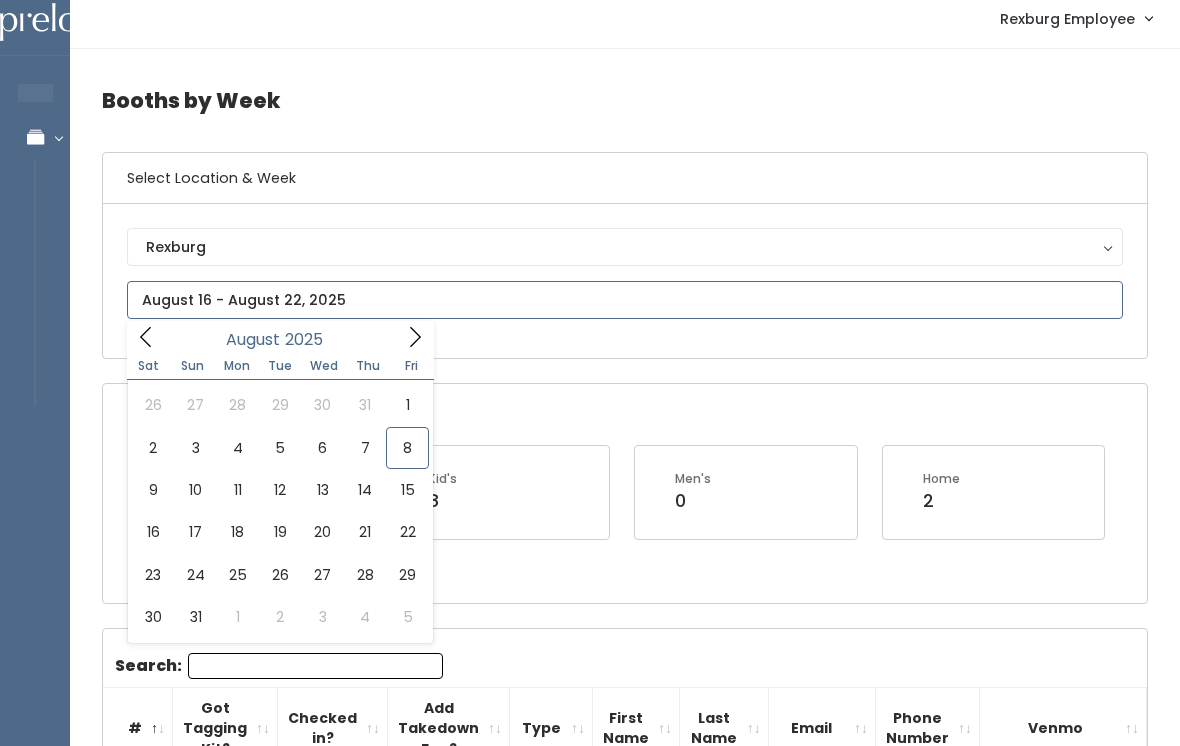 scroll, scrollTop: 13, scrollLeft: 0, axis: vertical 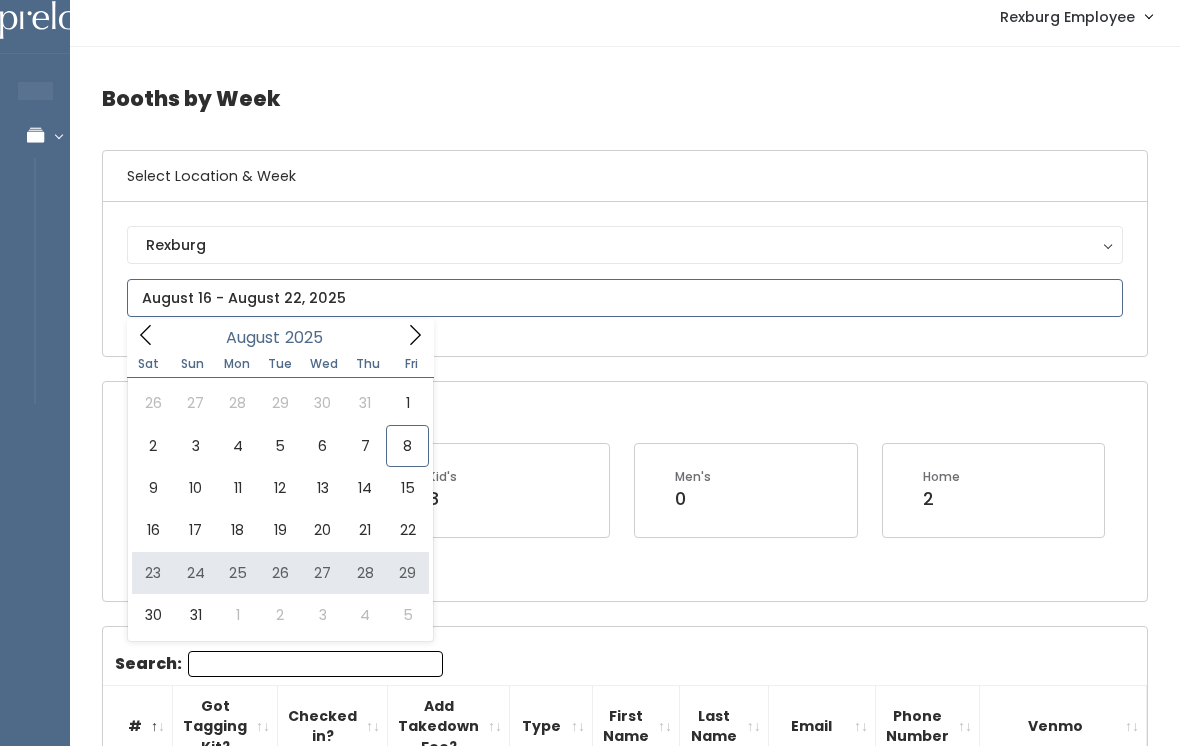 type on "[DATE] to [DATE]" 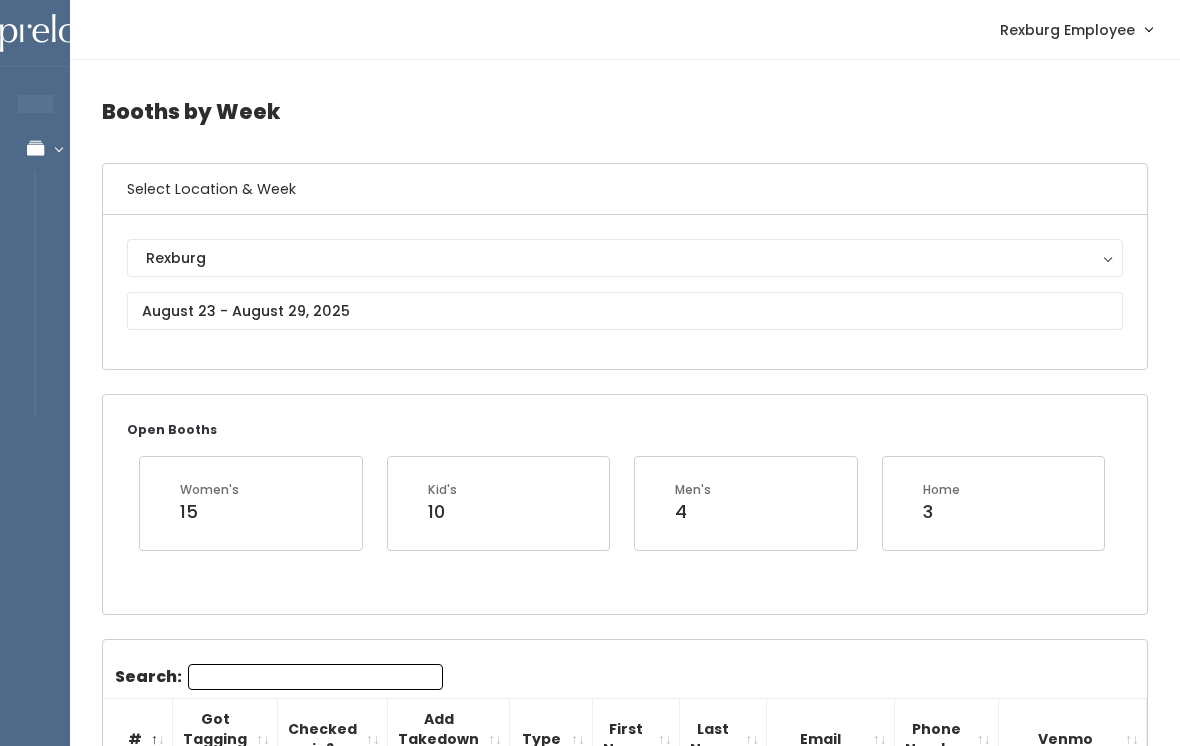 scroll, scrollTop: 0, scrollLeft: 0, axis: both 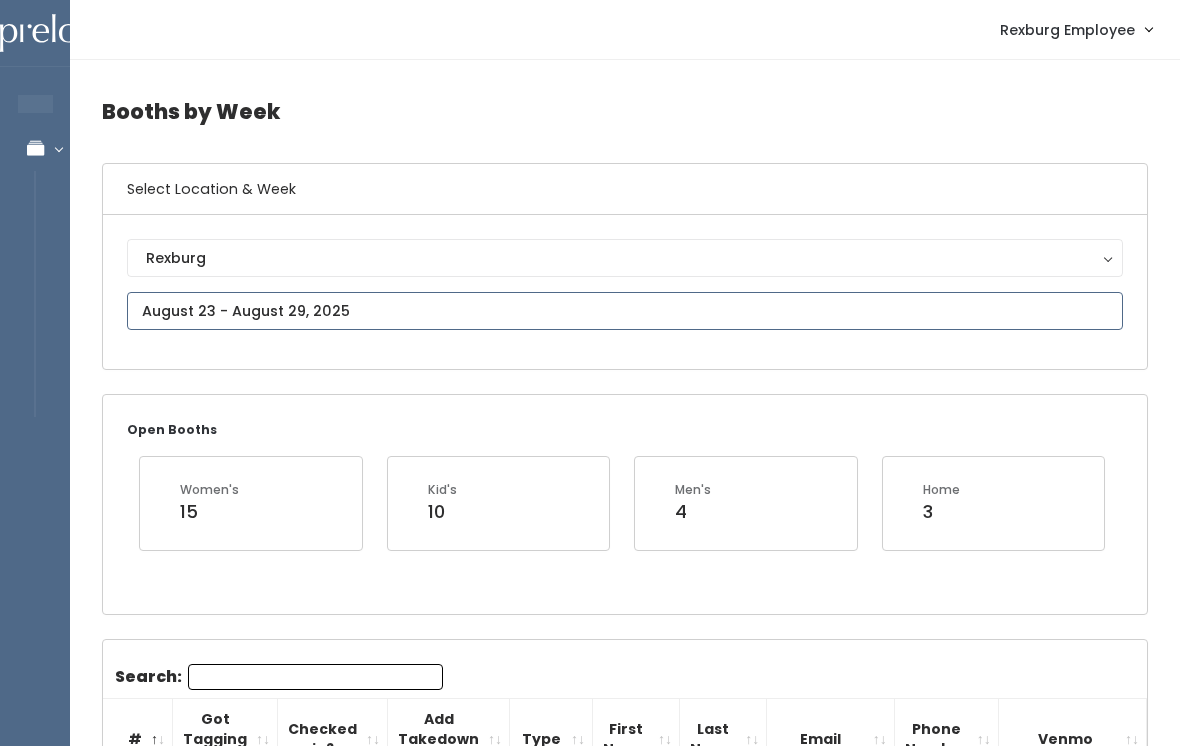 click at bounding box center (625, 311) 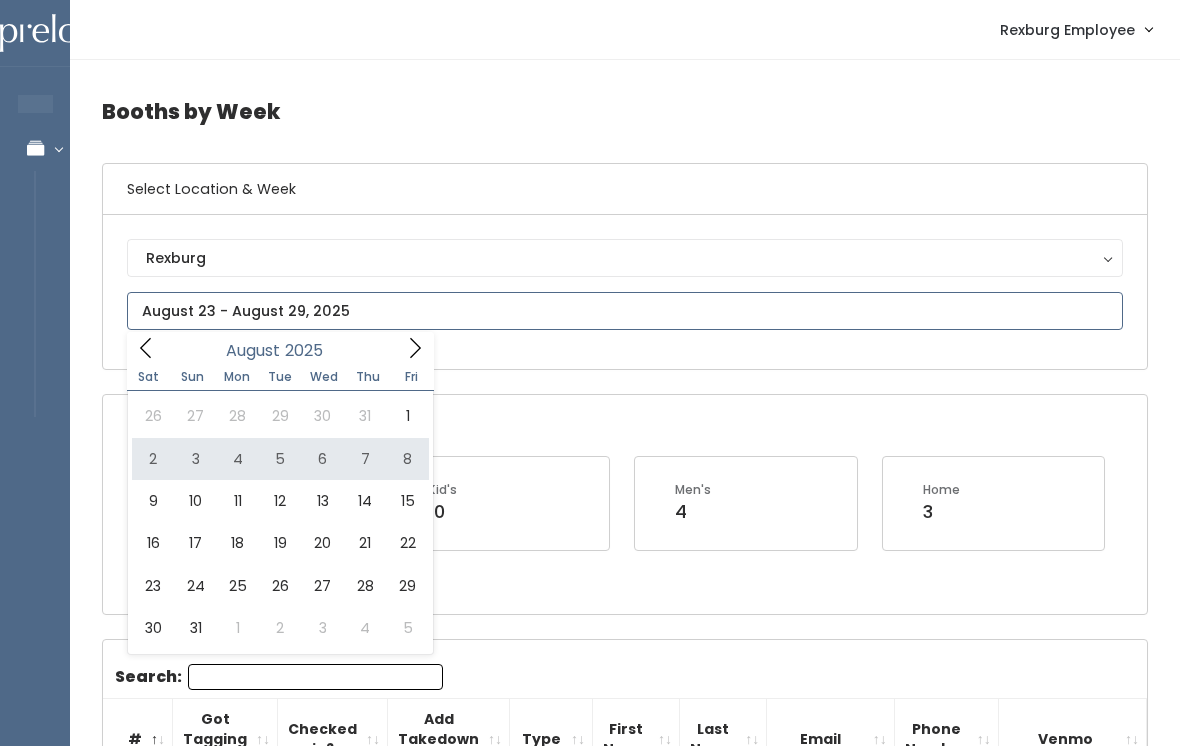 type on "August 2 to August 8" 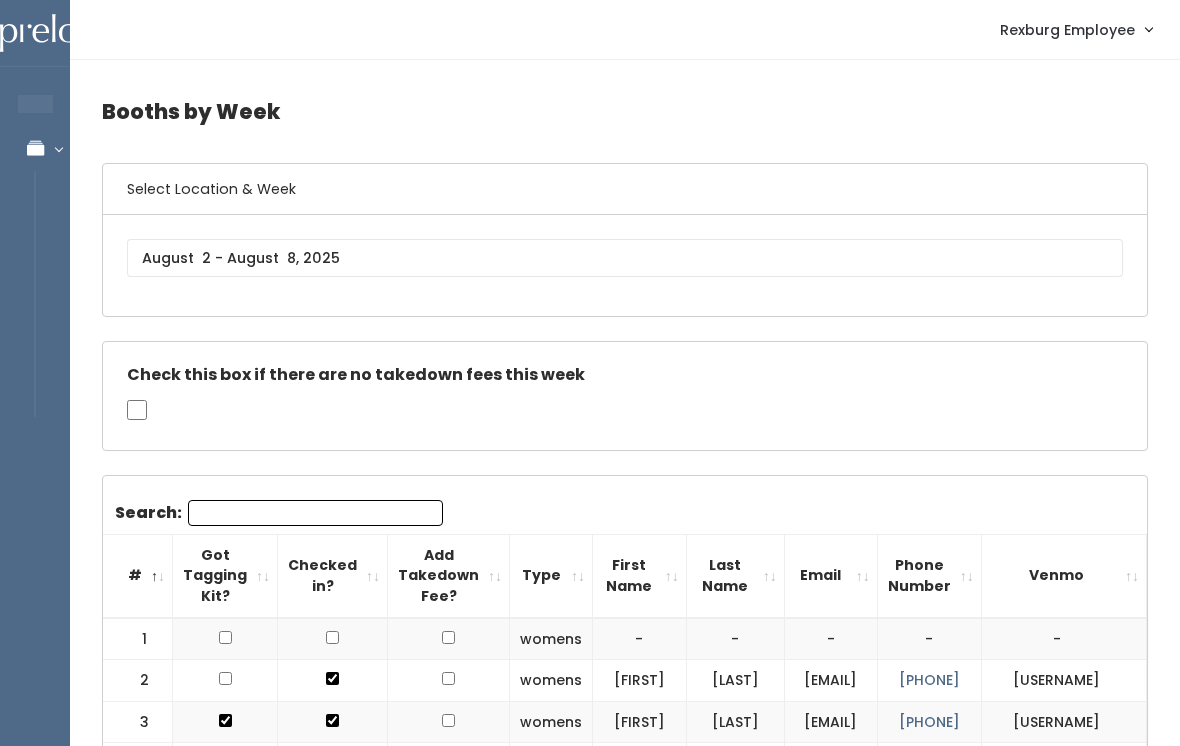 scroll, scrollTop: 0, scrollLeft: 0, axis: both 